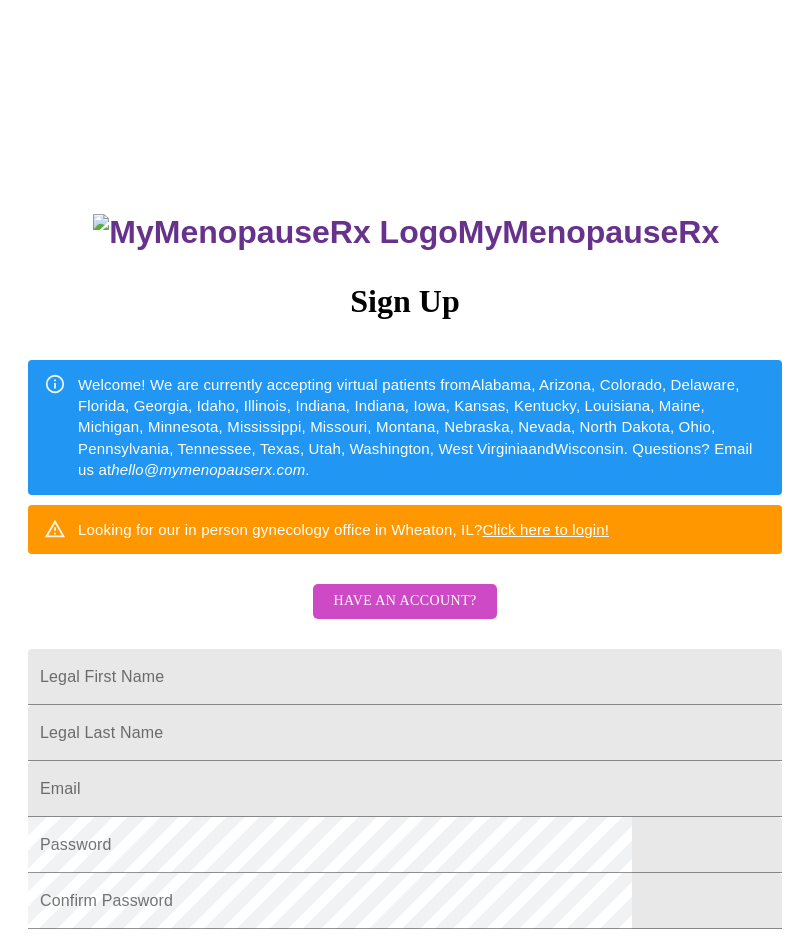 scroll, scrollTop: 0, scrollLeft: 0, axis: both 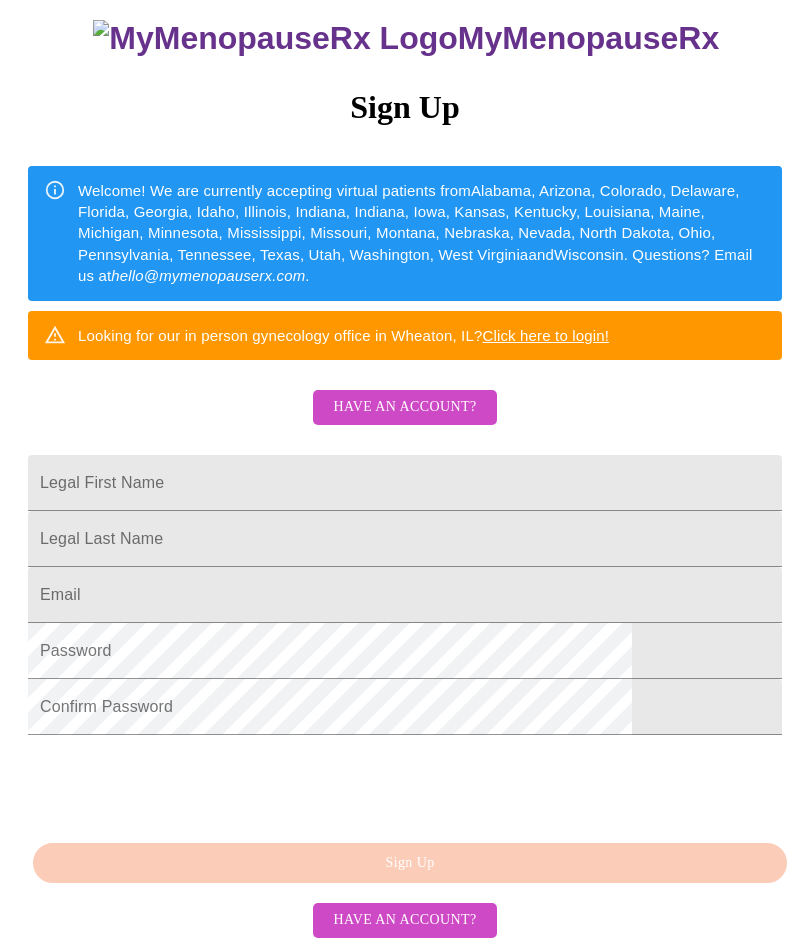 click on "Legal First Name" at bounding box center (405, 483) 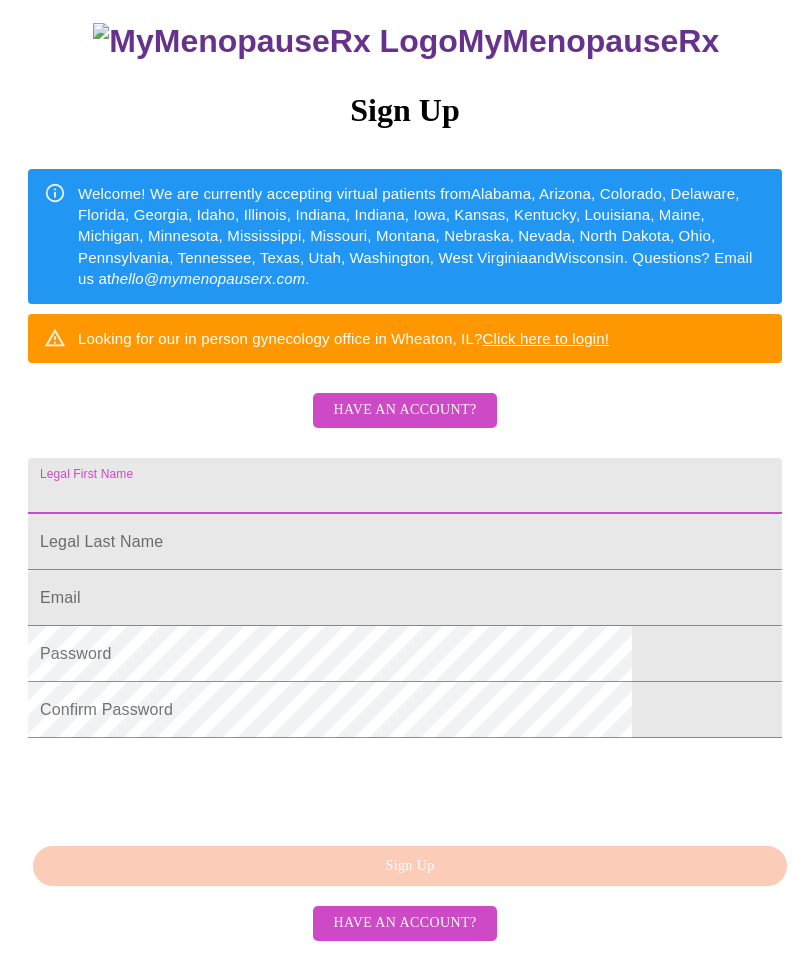 scroll, scrollTop: 311, scrollLeft: 0, axis: vertical 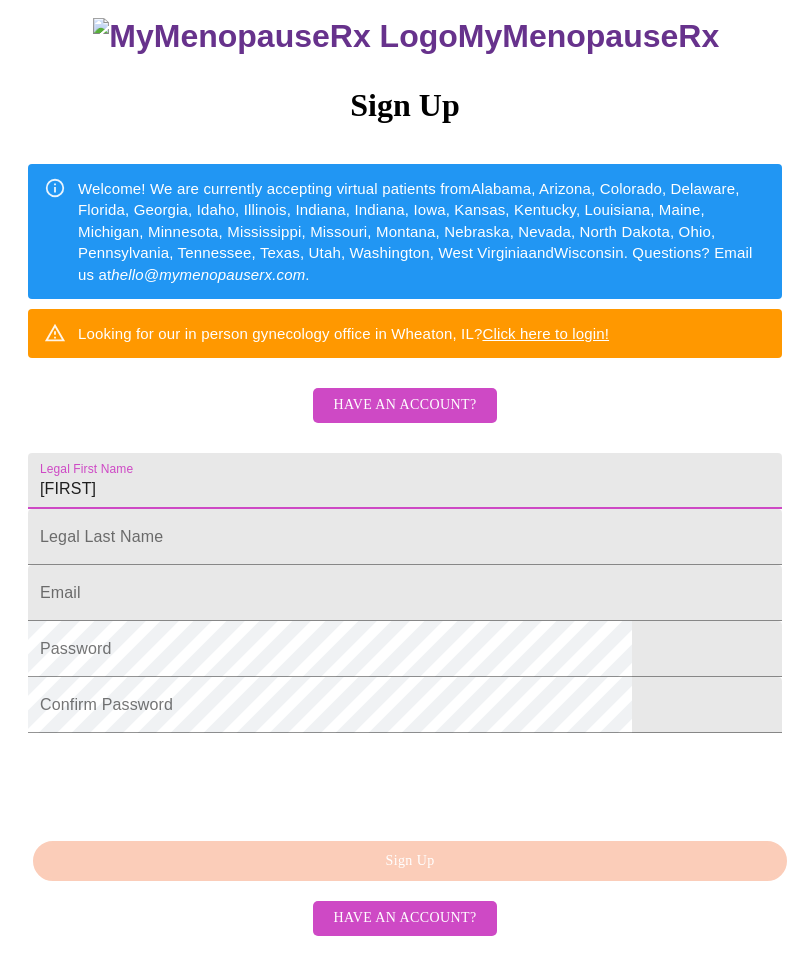 type on "[FIRST]" 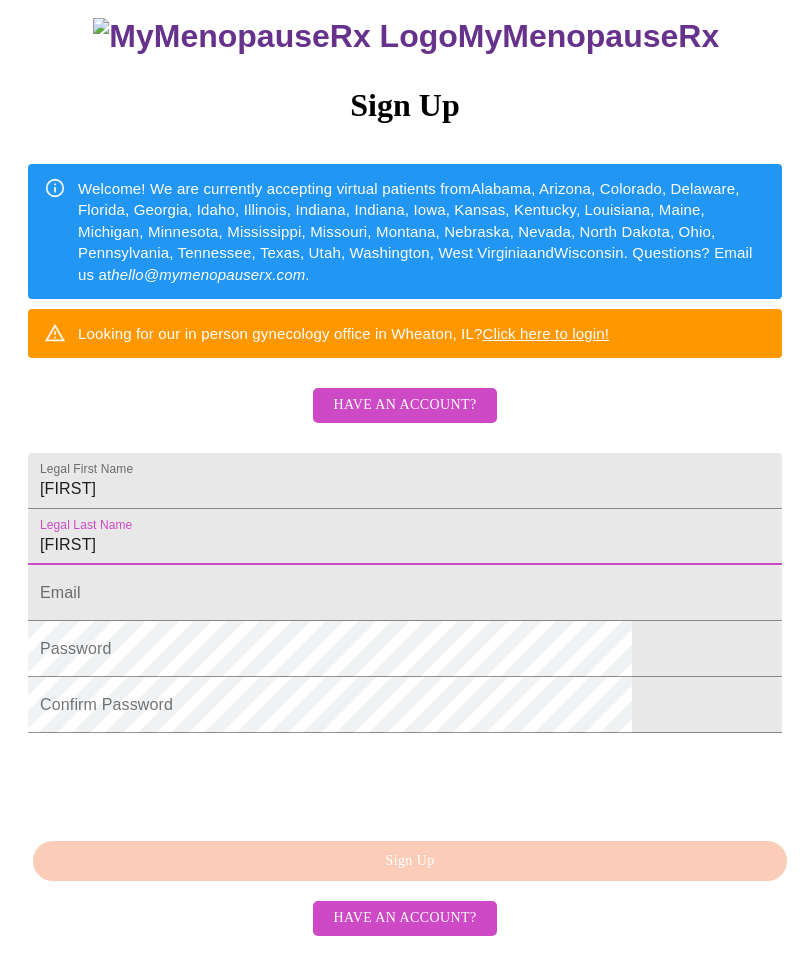 type on "[FIRST]" 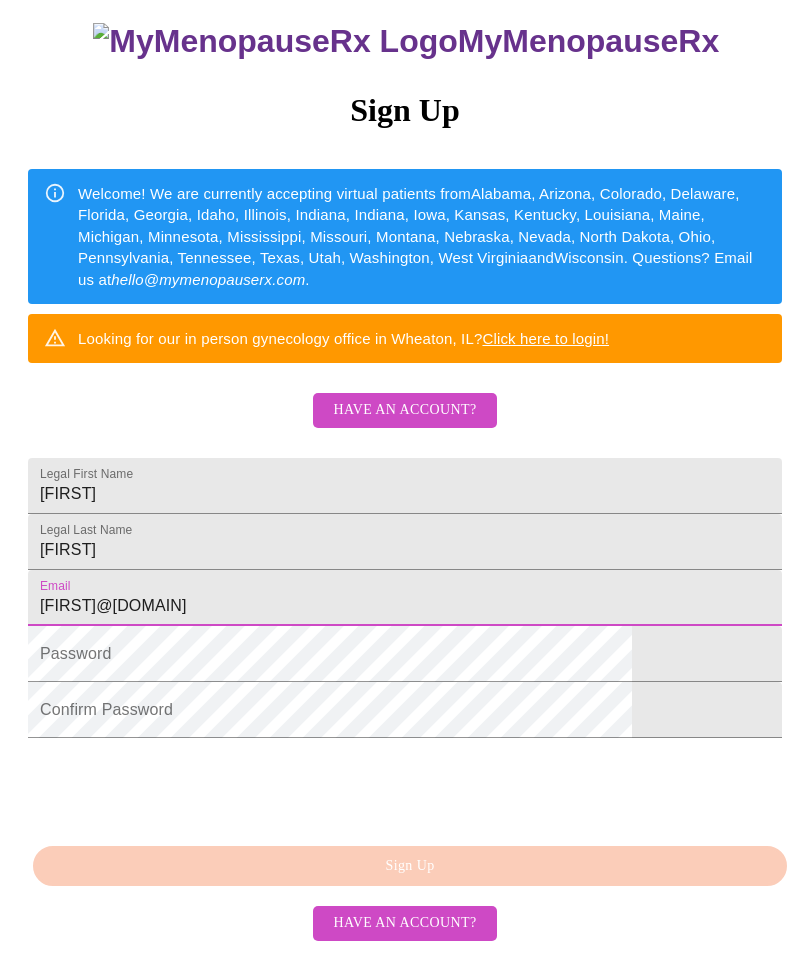 type on "[FIRST]@[DOMAIN]" 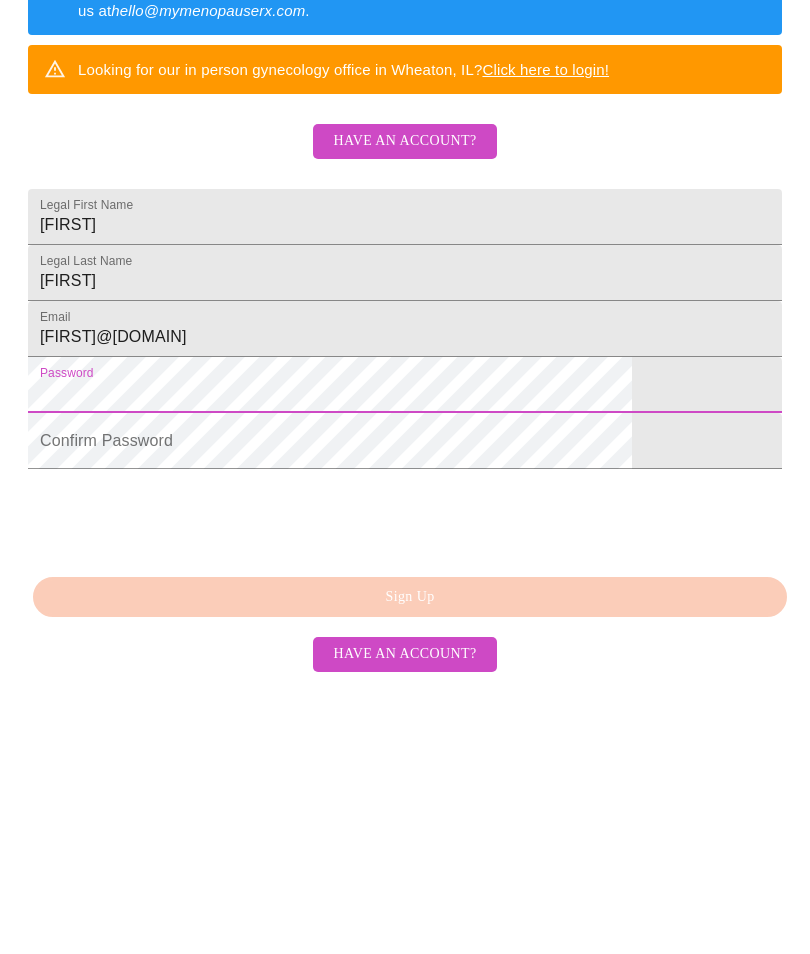 scroll, scrollTop: 282, scrollLeft: 0, axis: vertical 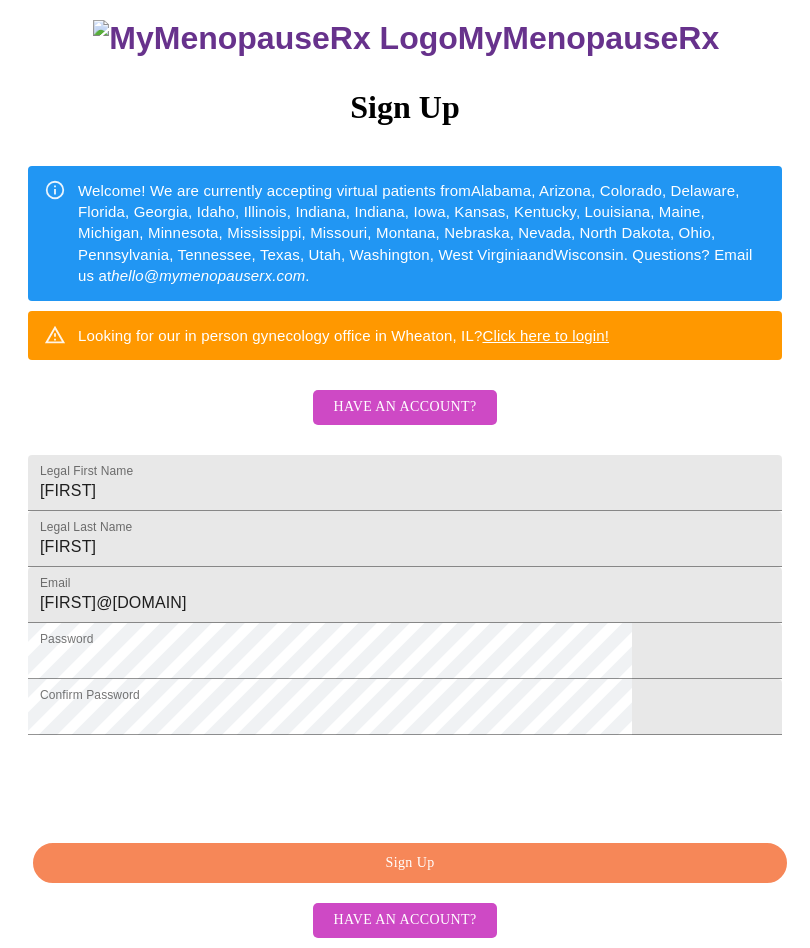 click on "Sign Up" at bounding box center [410, 863] 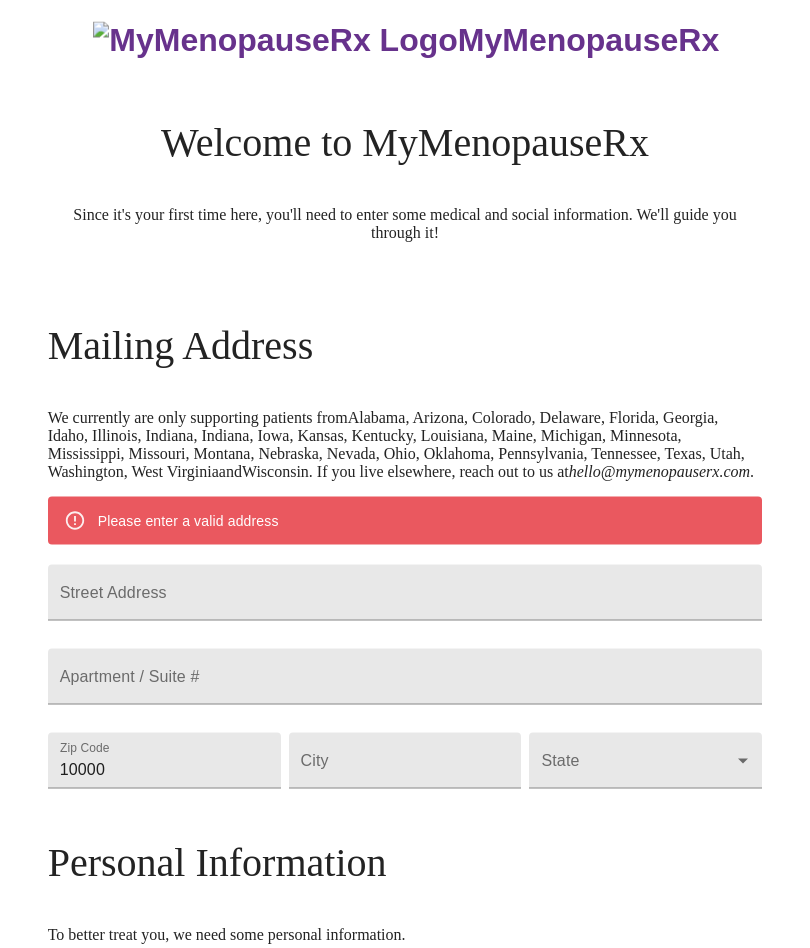scroll, scrollTop: 0, scrollLeft: 0, axis: both 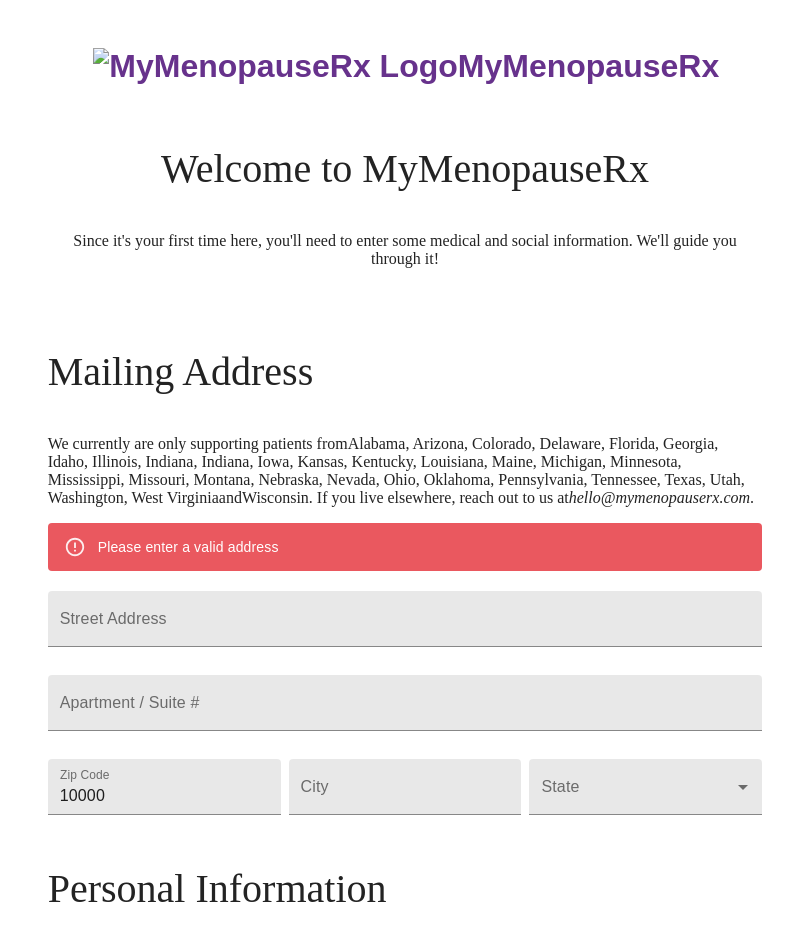 click on "Street Address" at bounding box center (405, 619) 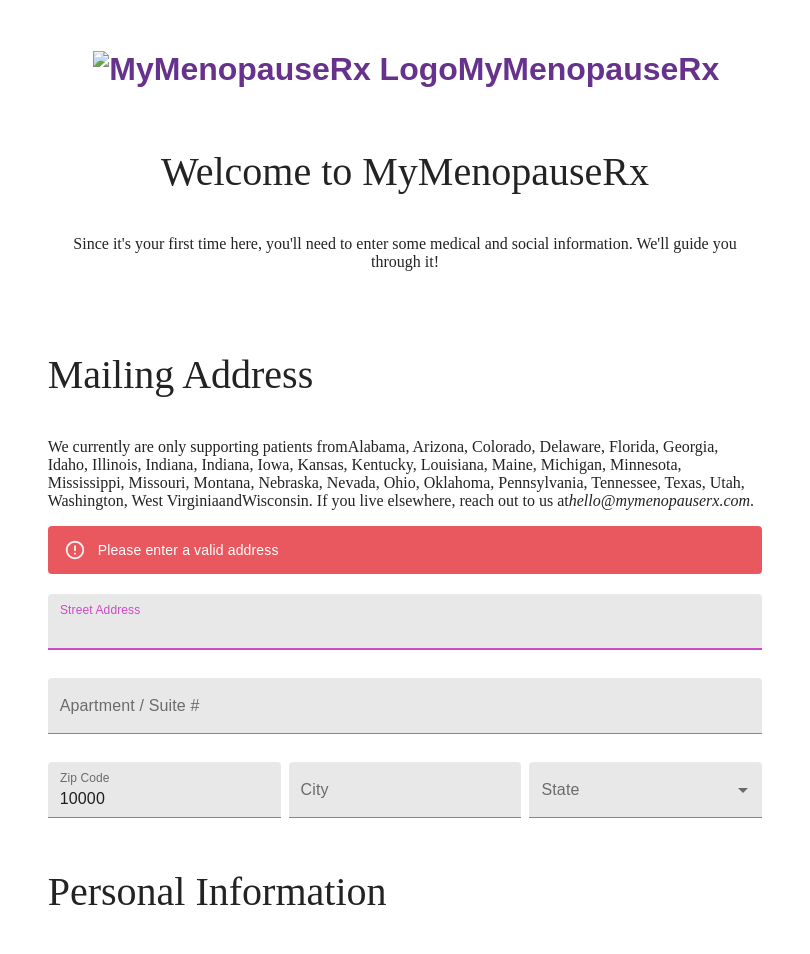 scroll, scrollTop: 74, scrollLeft: 0, axis: vertical 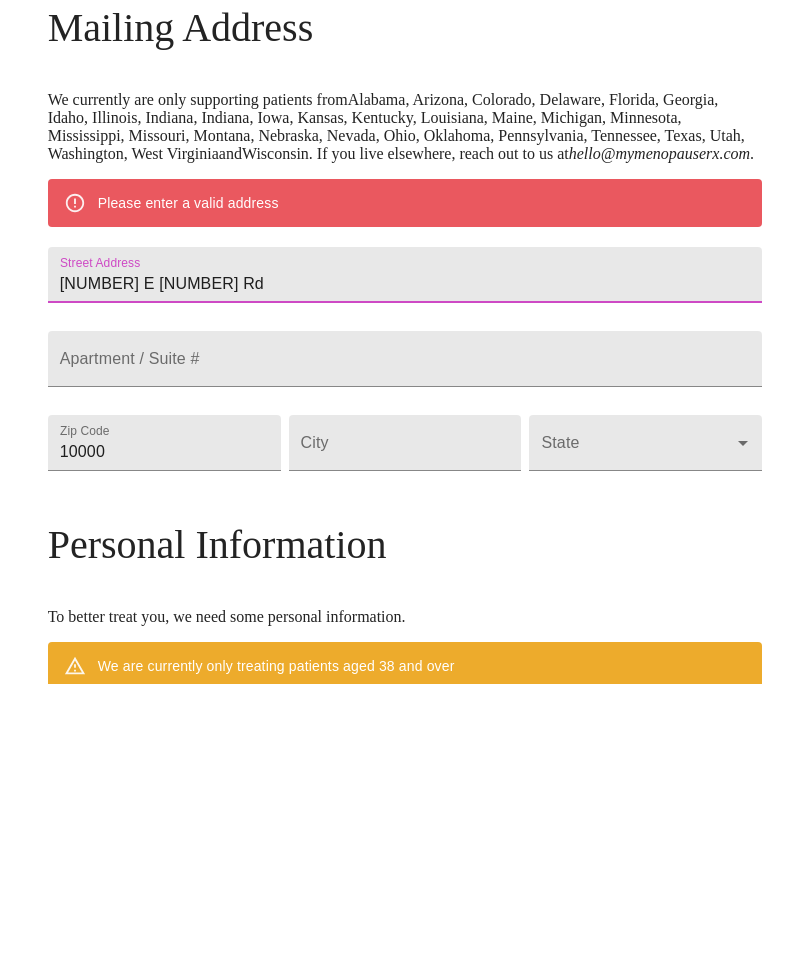type on "[NUMBER] E [NUMBER] Rd" 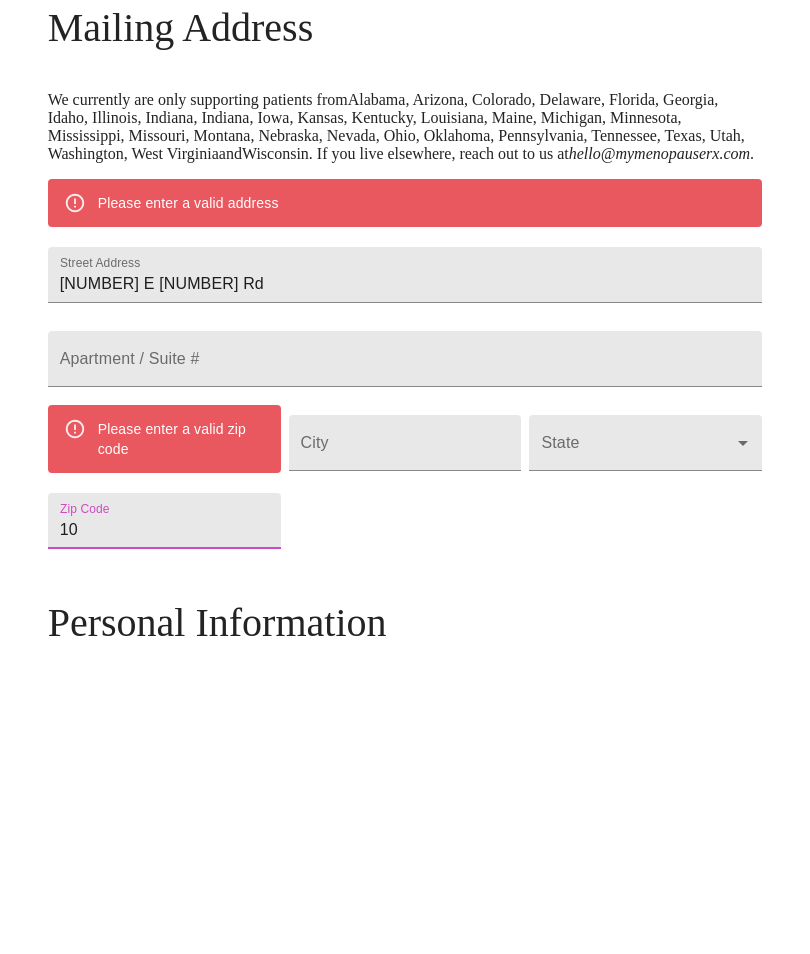 type on "1" 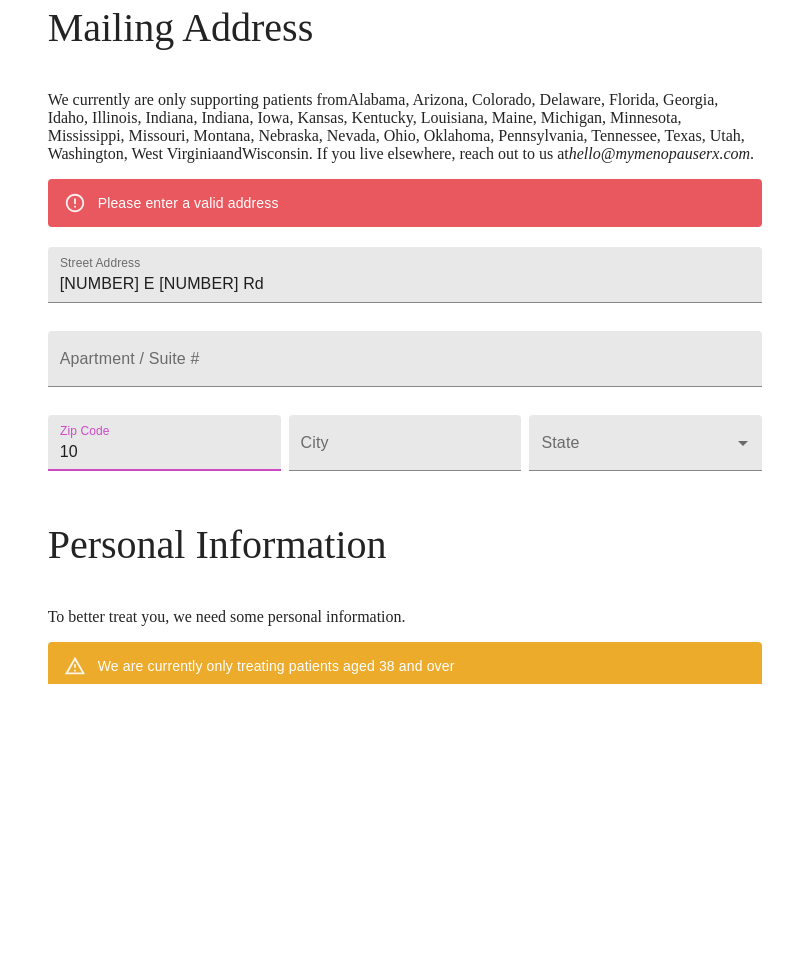 type on "[POSTAL_CODE]" 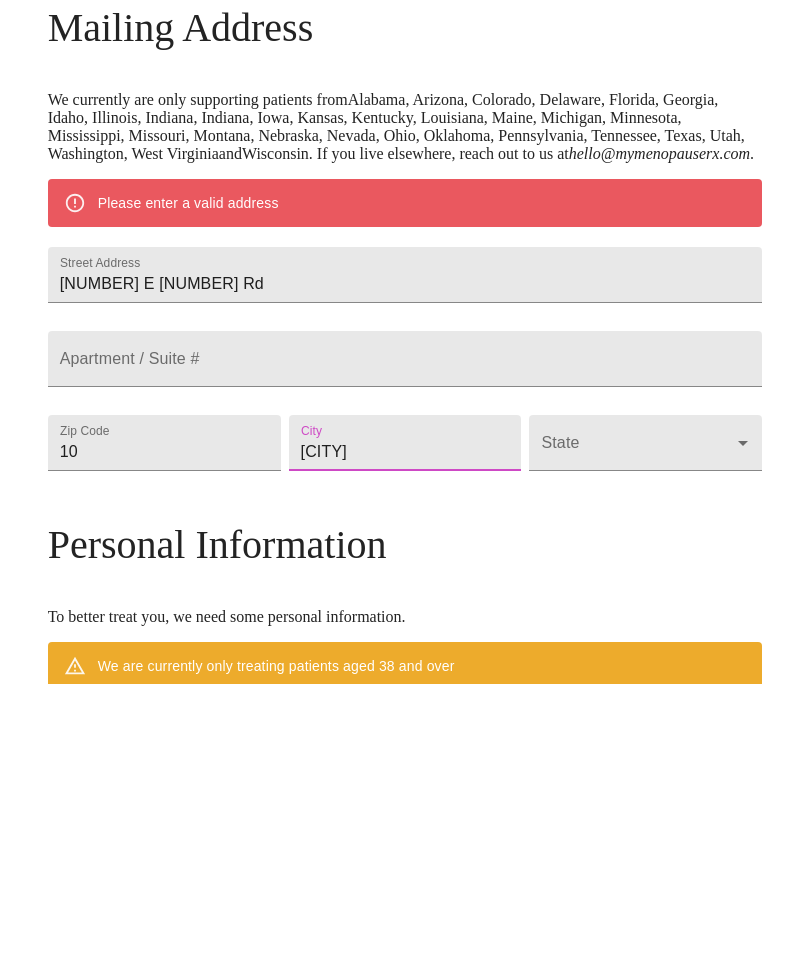 type on "[CITY]" 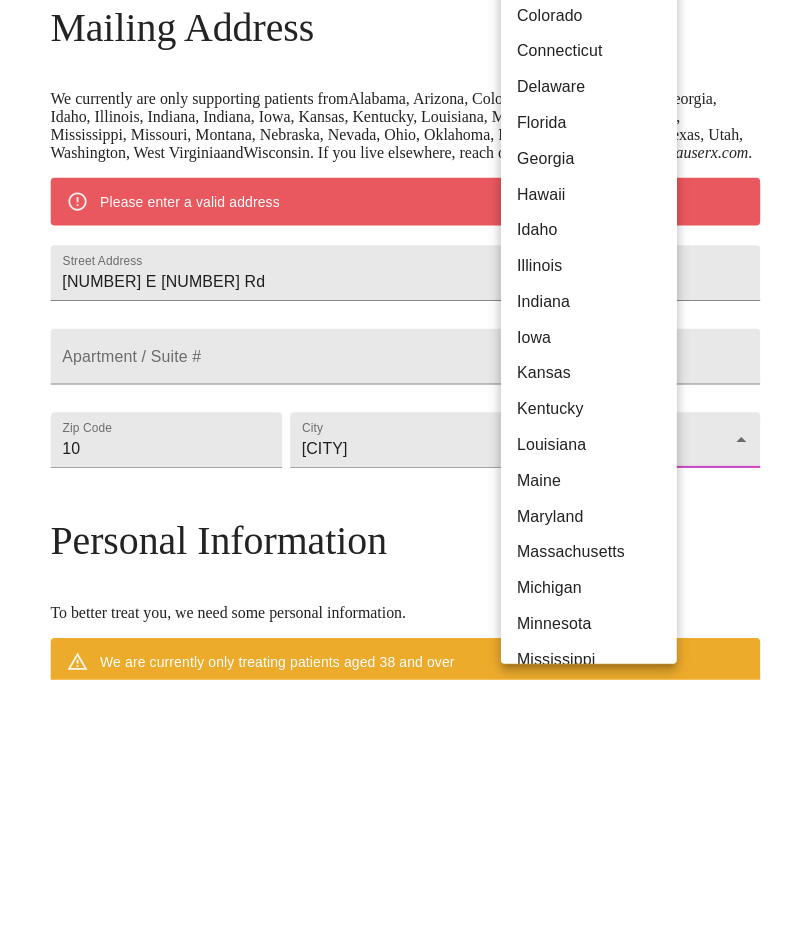 scroll, scrollTop: 344, scrollLeft: 0, axis: vertical 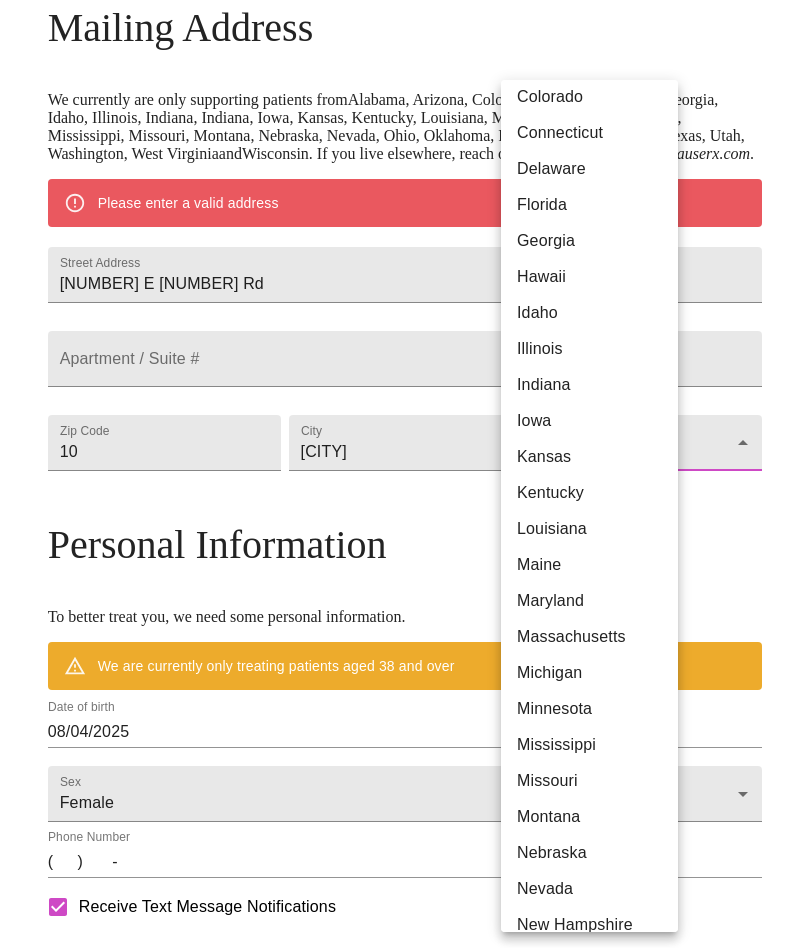 click on "Missouri" at bounding box center (589, 781) 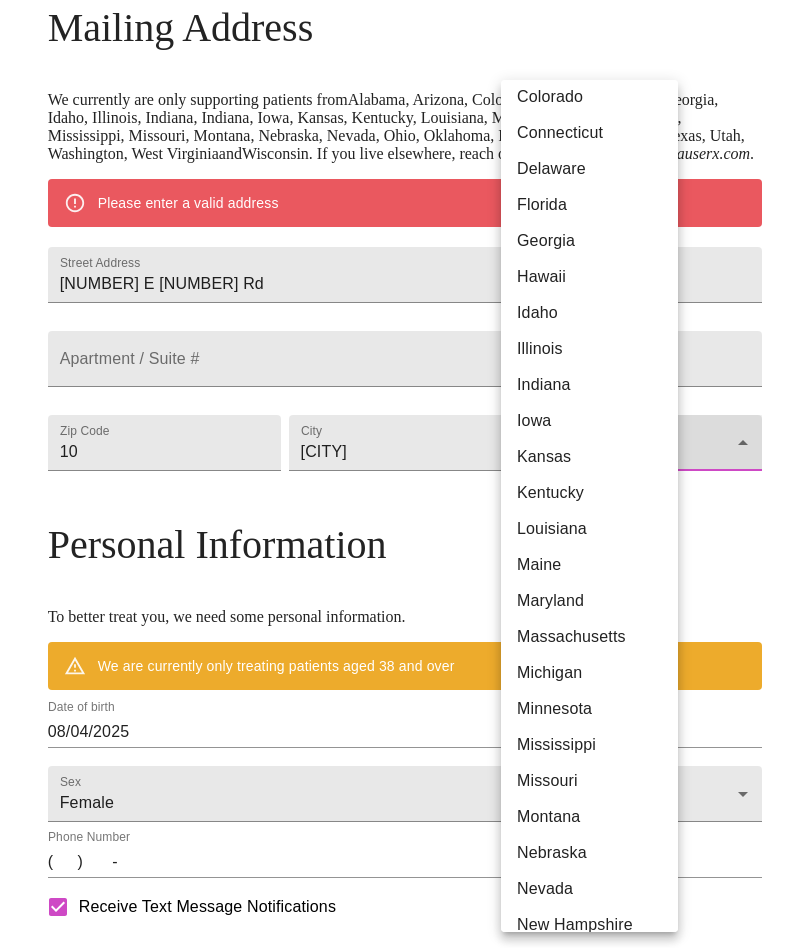 type on "Missouri" 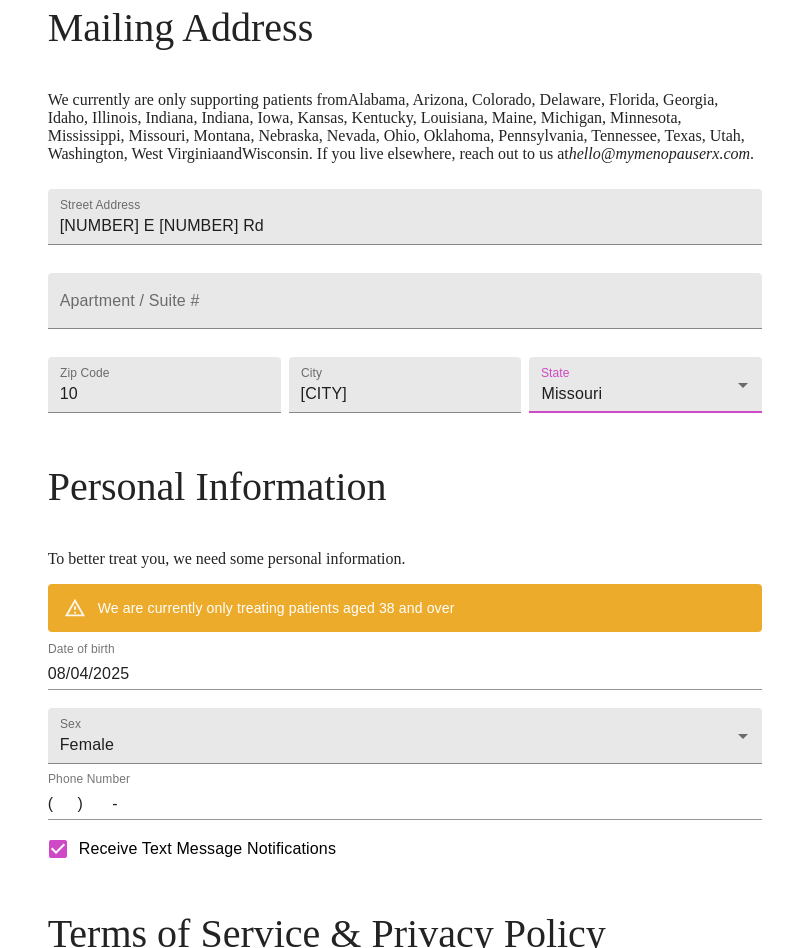 click on "08/04/2025" at bounding box center (405, 674) 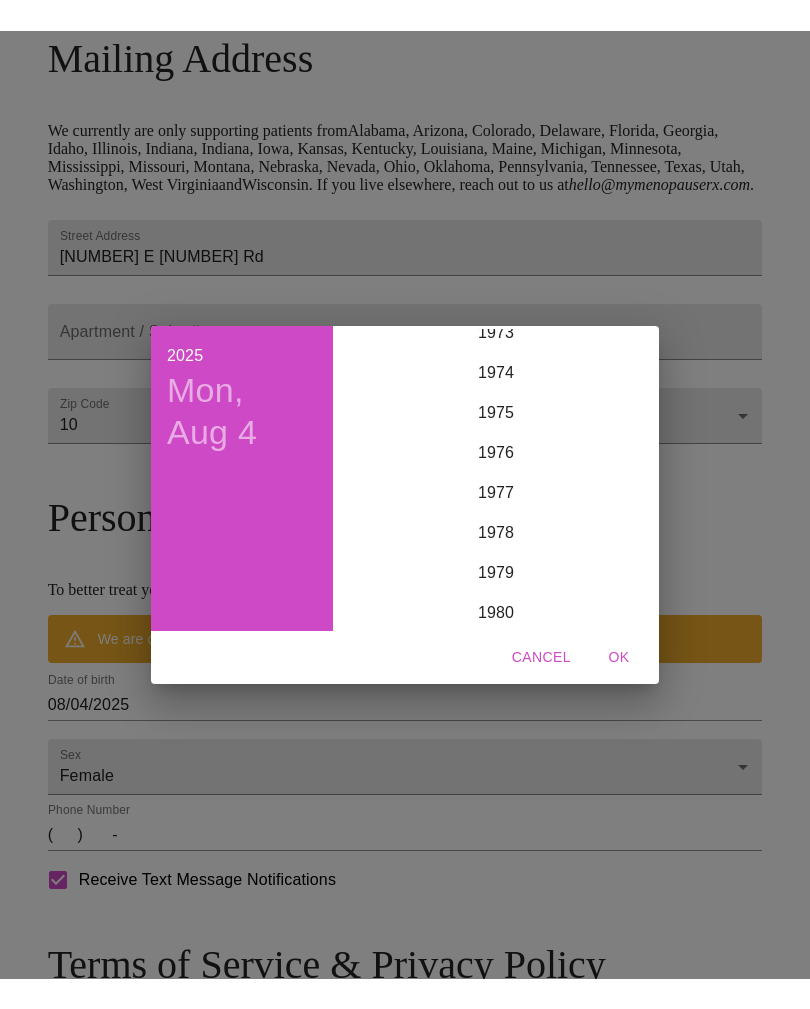 scroll, scrollTop: 2979, scrollLeft: 0, axis: vertical 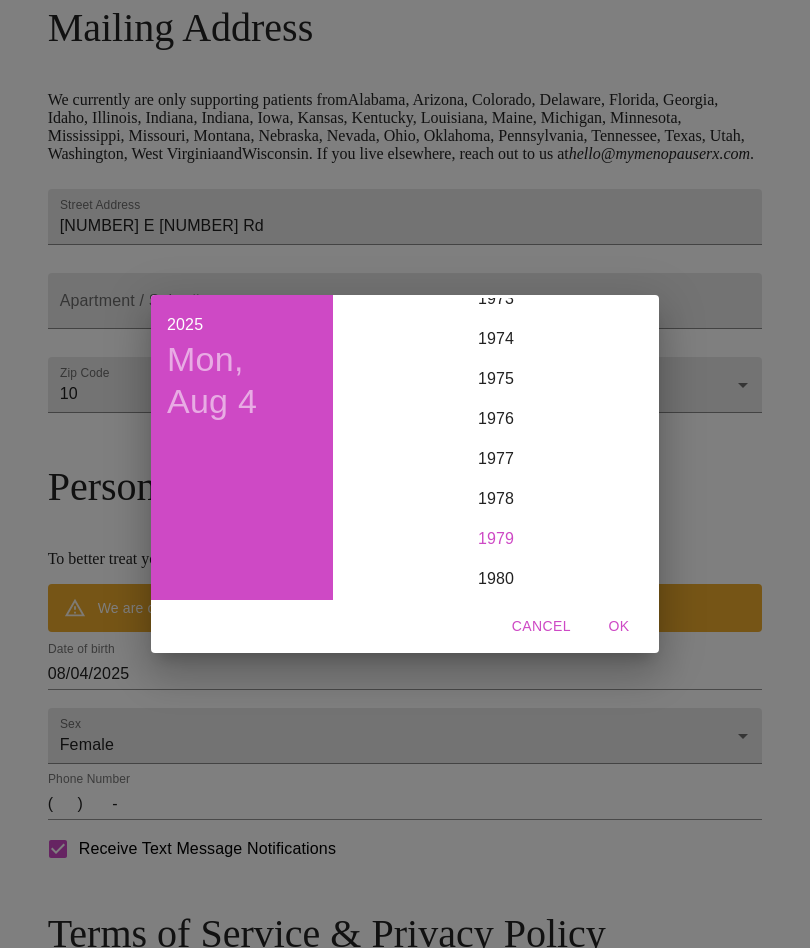 click on "1979" at bounding box center [496, 539] 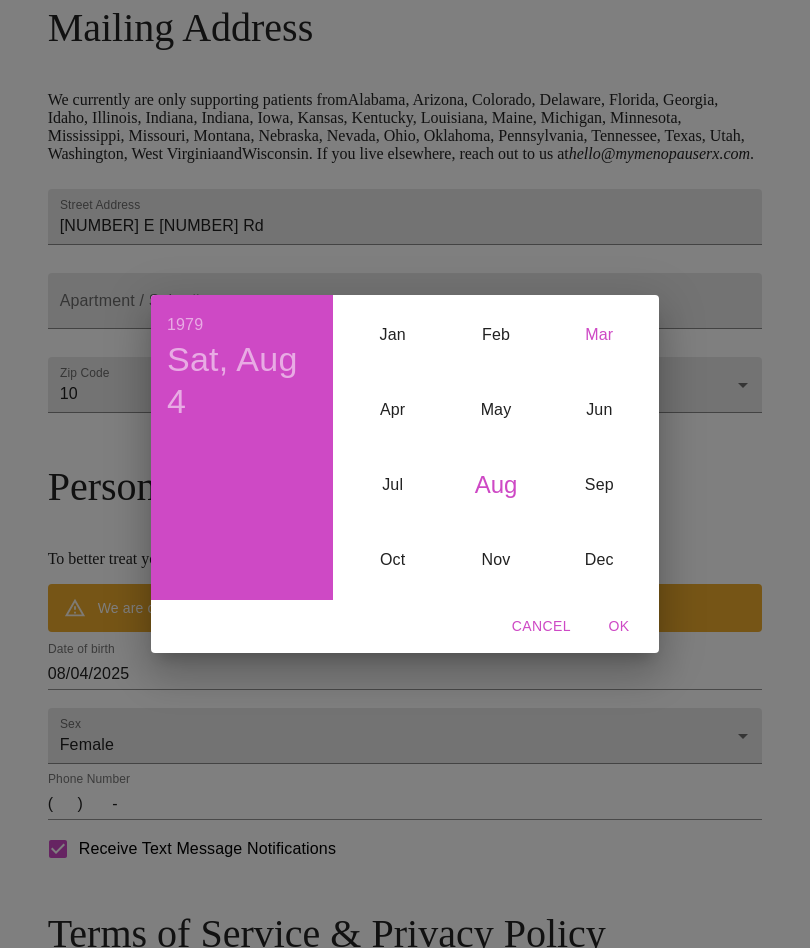click on "Mar" at bounding box center (599, 335) 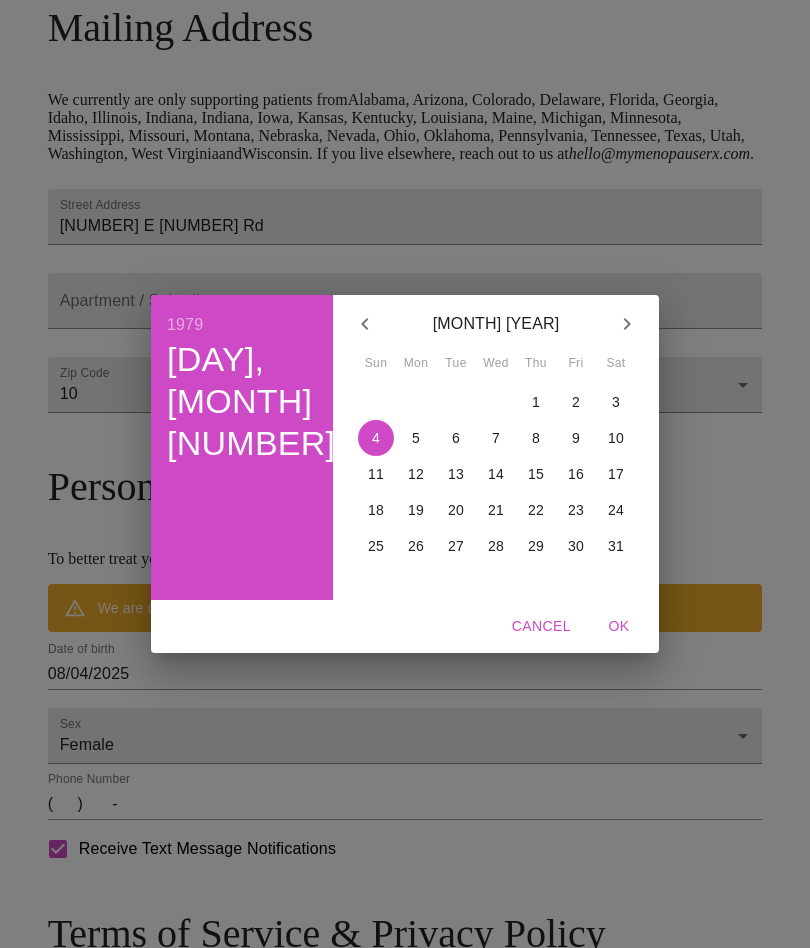 click on "28" at bounding box center [496, 546] 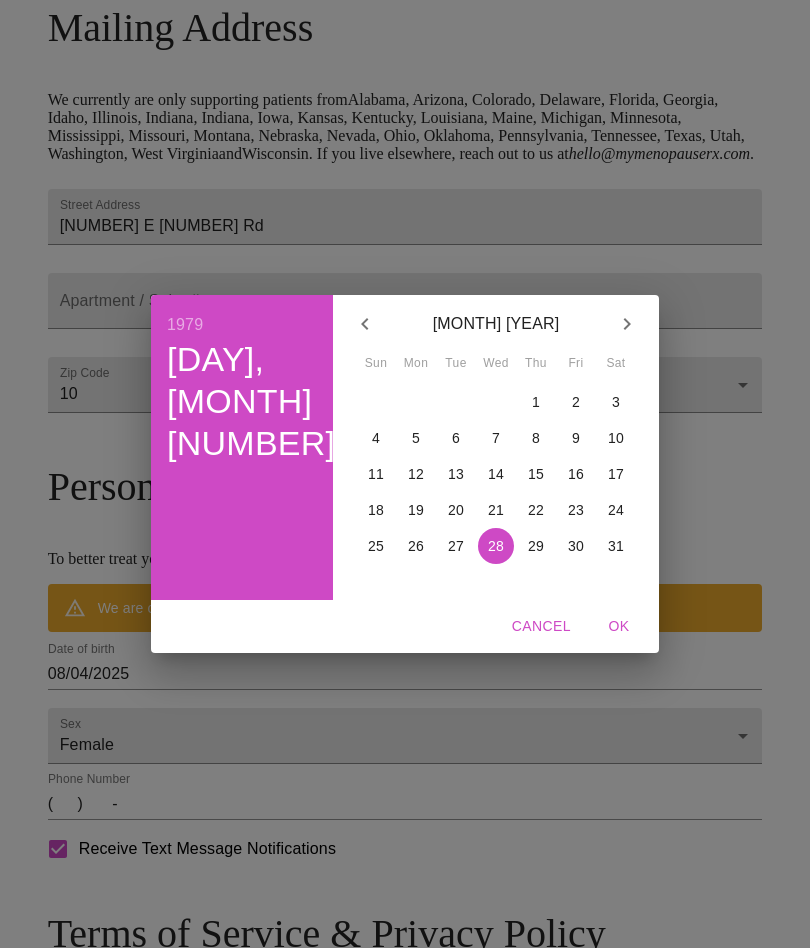 click on "OK" at bounding box center (619, 626) 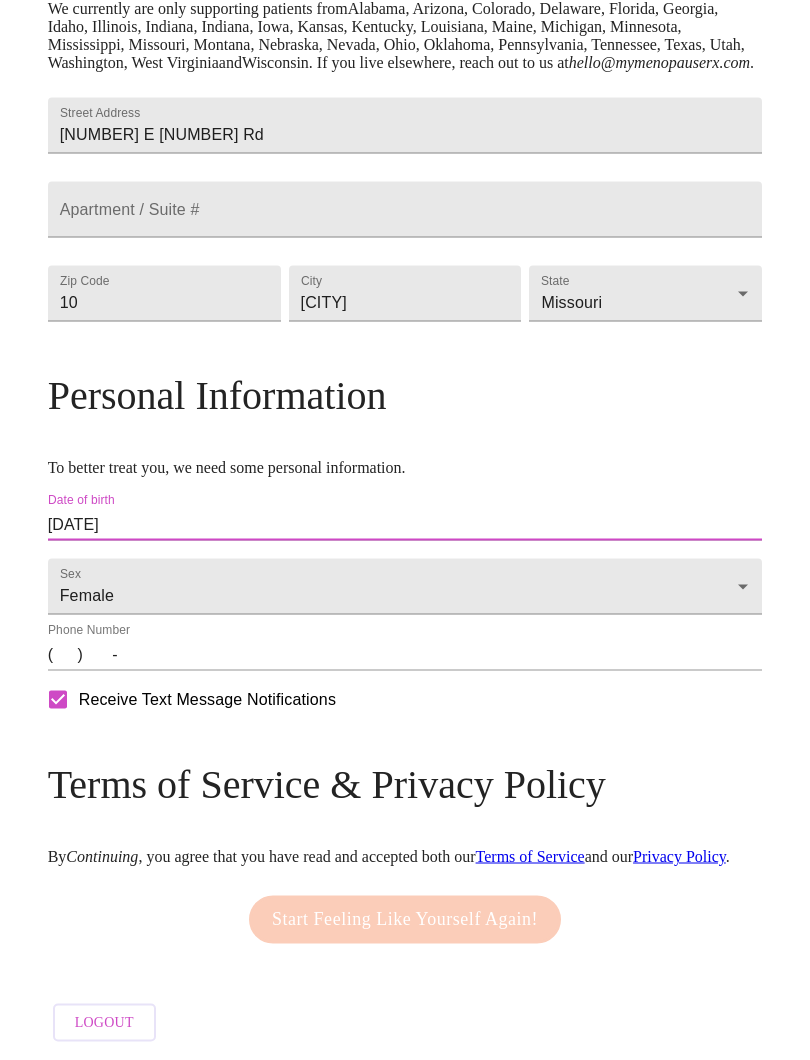 click on "(   )    -" at bounding box center [405, 655] 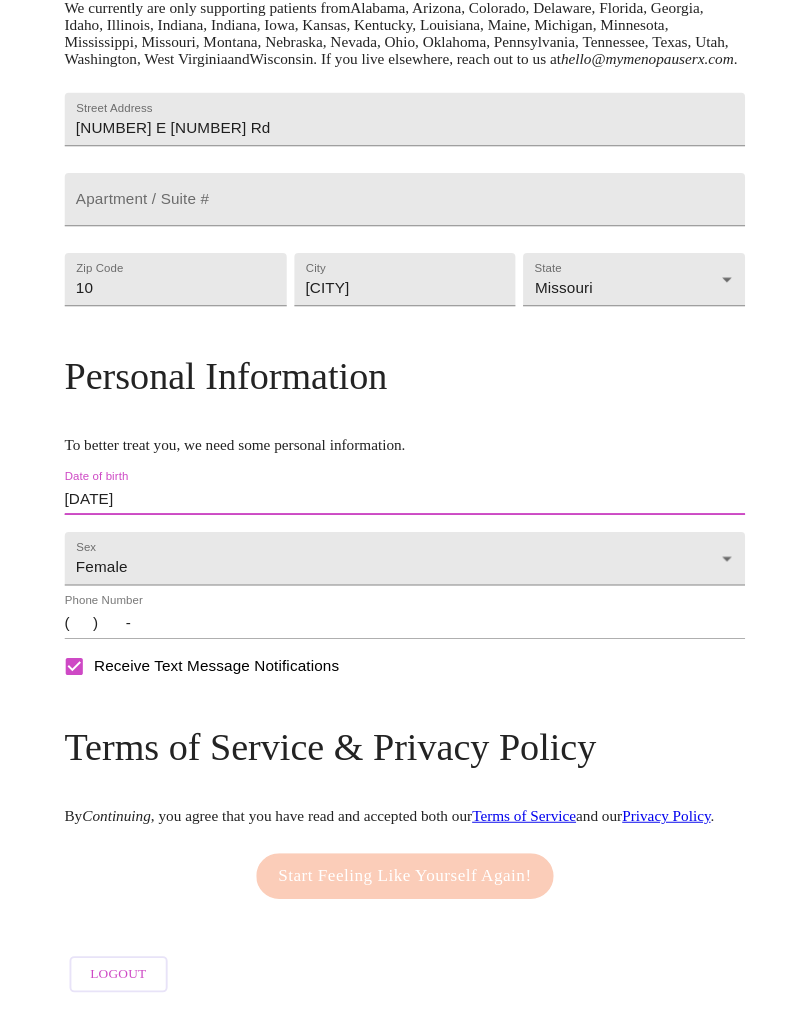scroll, scrollTop: 572, scrollLeft: 0, axis: vertical 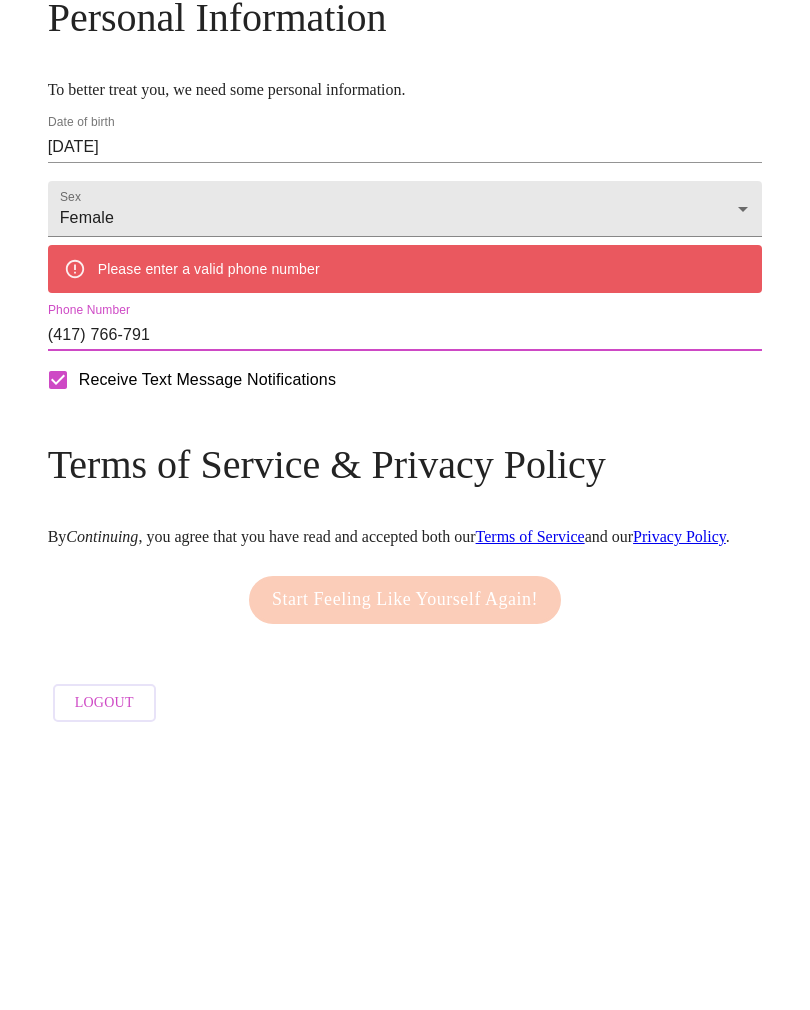 type on "(417) 766-7911" 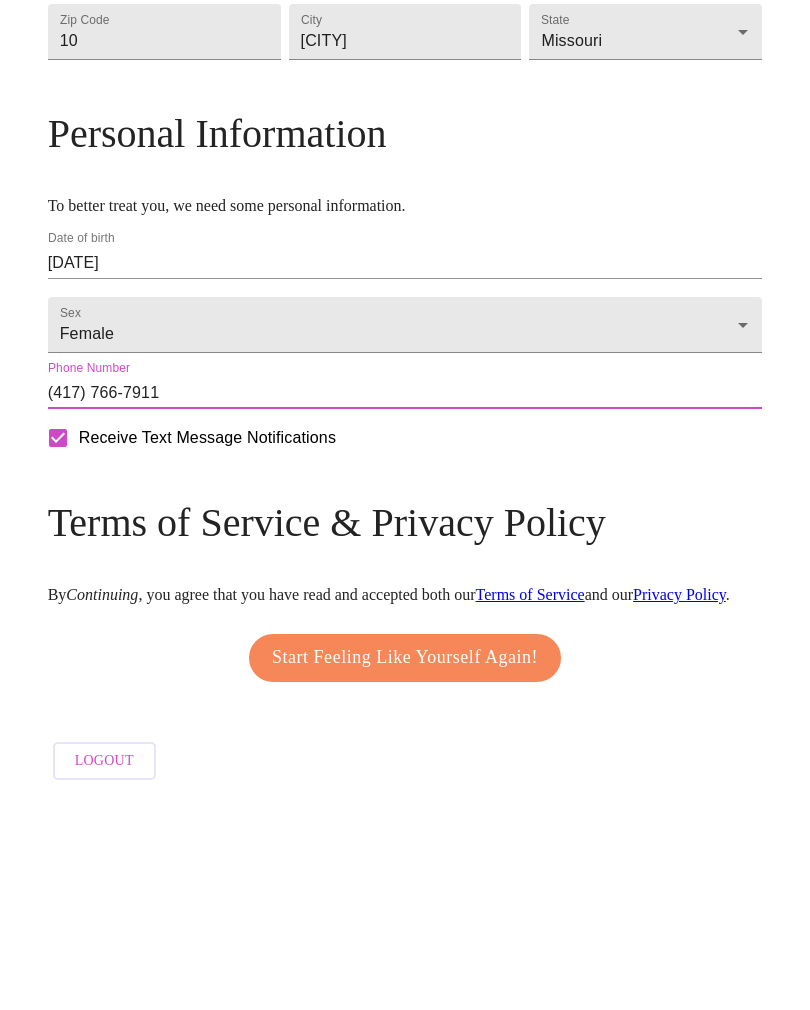 click on "Receive Text Message Notifications" at bounding box center [58, 650] 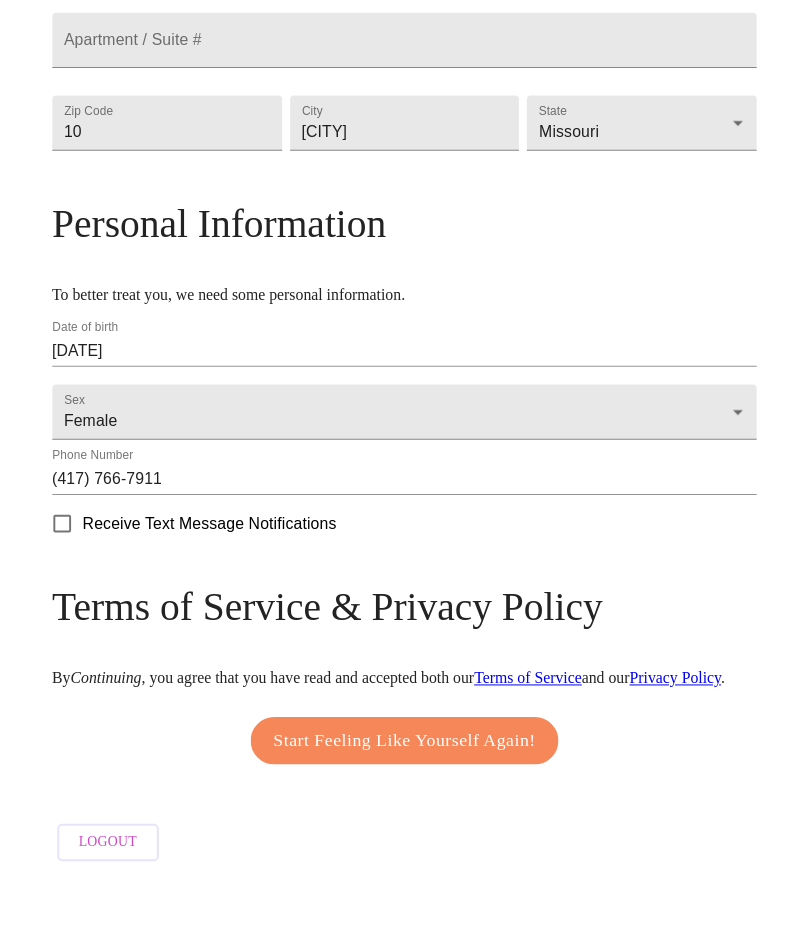 scroll, scrollTop: 735, scrollLeft: 0, axis: vertical 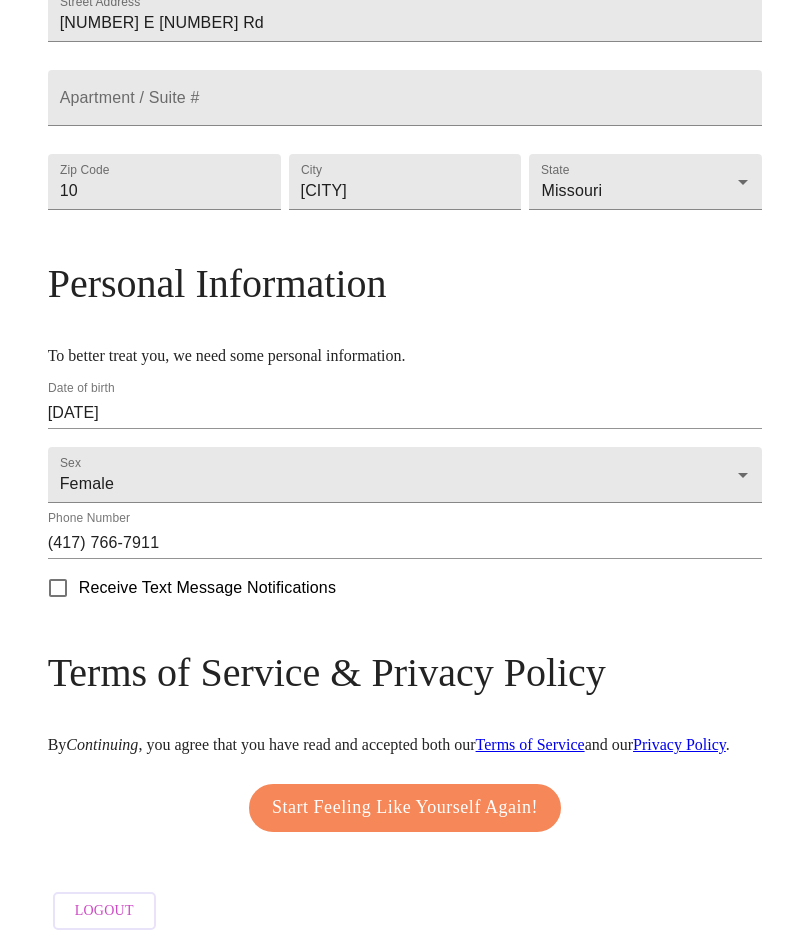 click on "Start Feeling Like Yourself Again!" at bounding box center (405, 808) 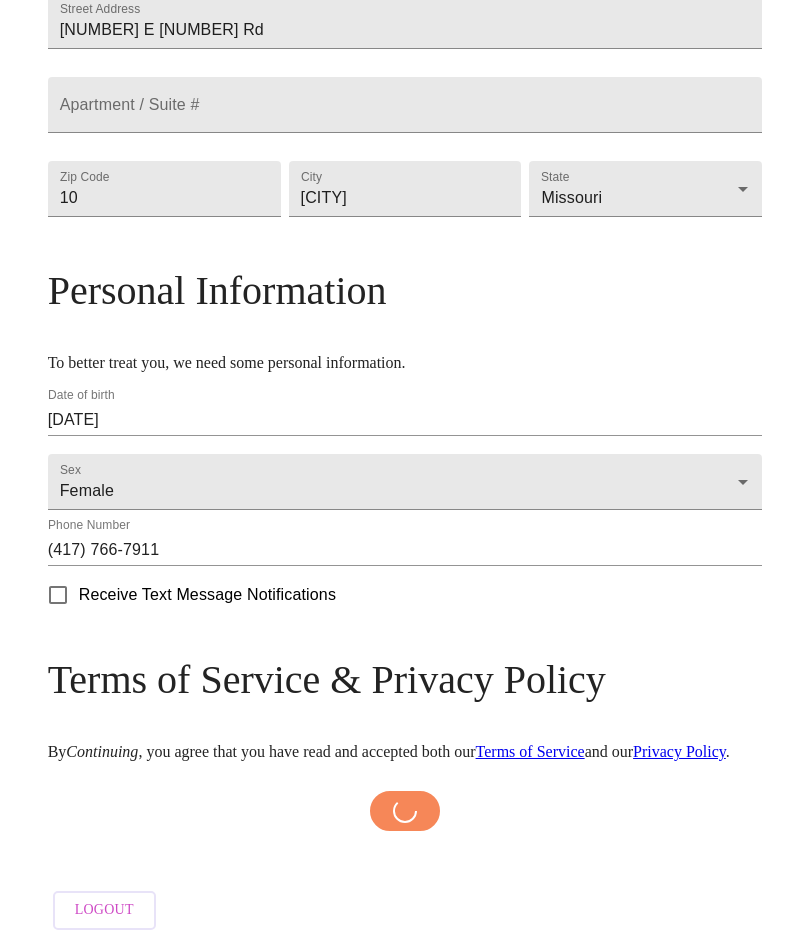 scroll, scrollTop: 728, scrollLeft: 0, axis: vertical 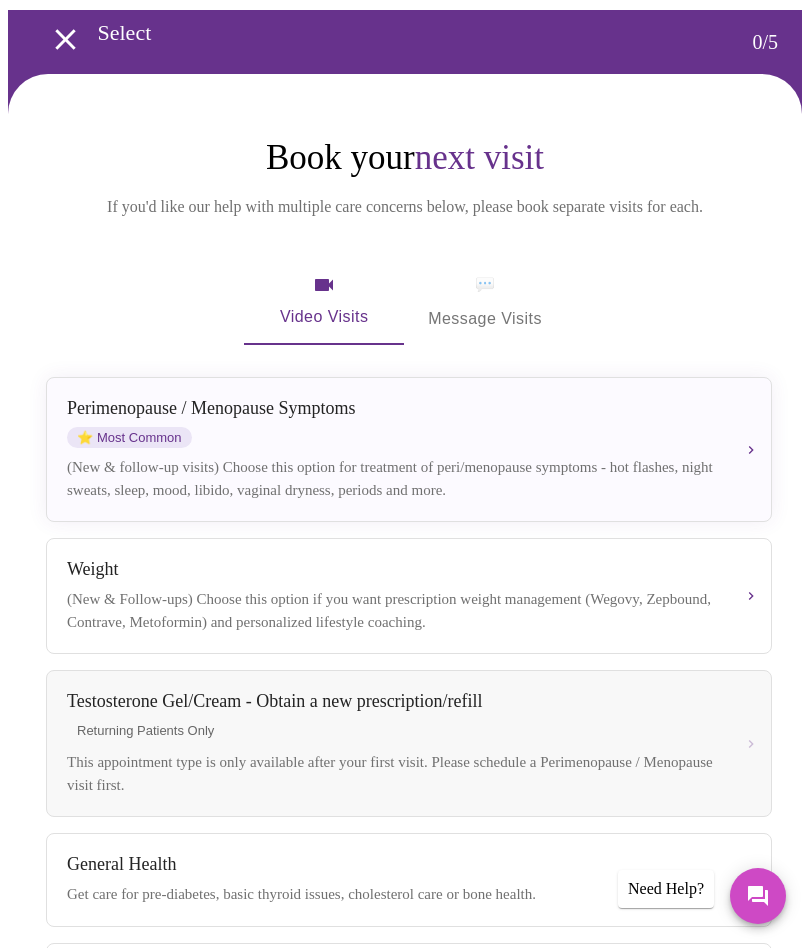 click on "Perimenopause / Menopause Symptoms  ⭐  Most Common" at bounding box center [393, 423] 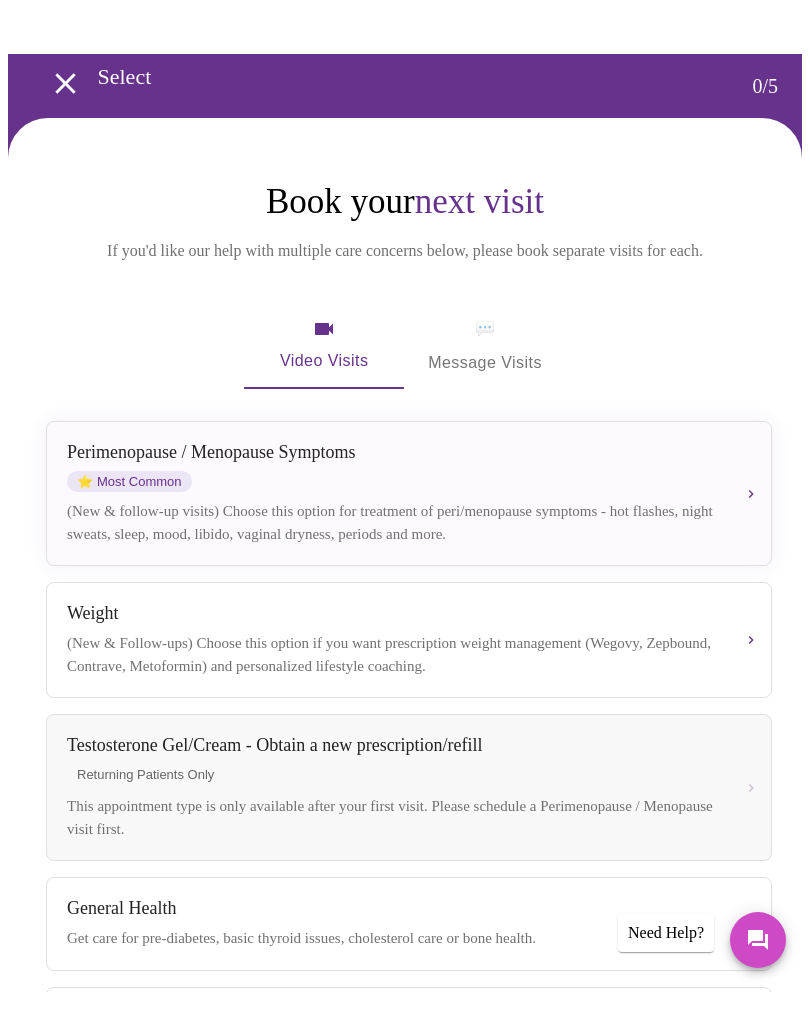 scroll, scrollTop: 0, scrollLeft: 0, axis: both 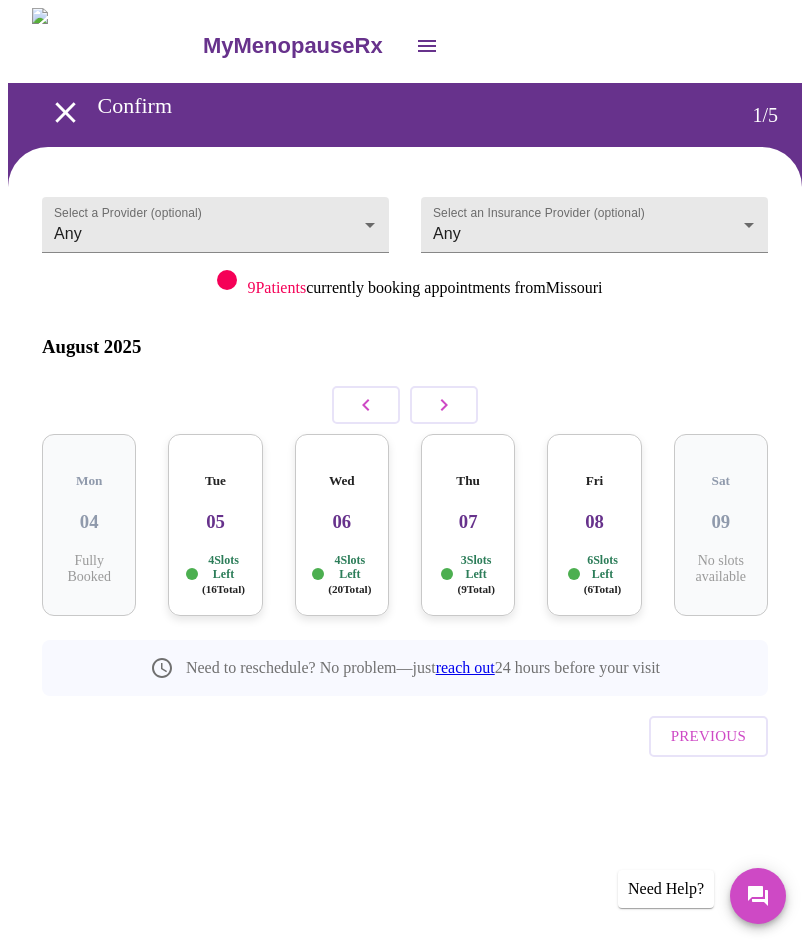 click on "Tue 05 4  Slots Left ( 16  Total)" at bounding box center [215, 525] 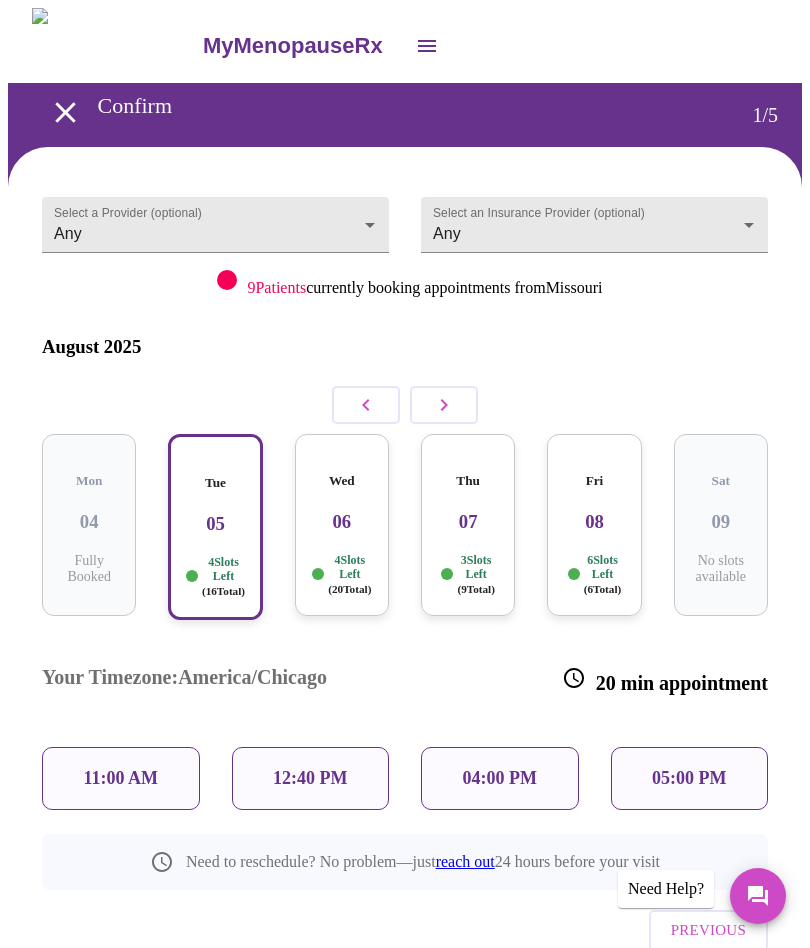 click on "12:40 PM" at bounding box center [310, 778] 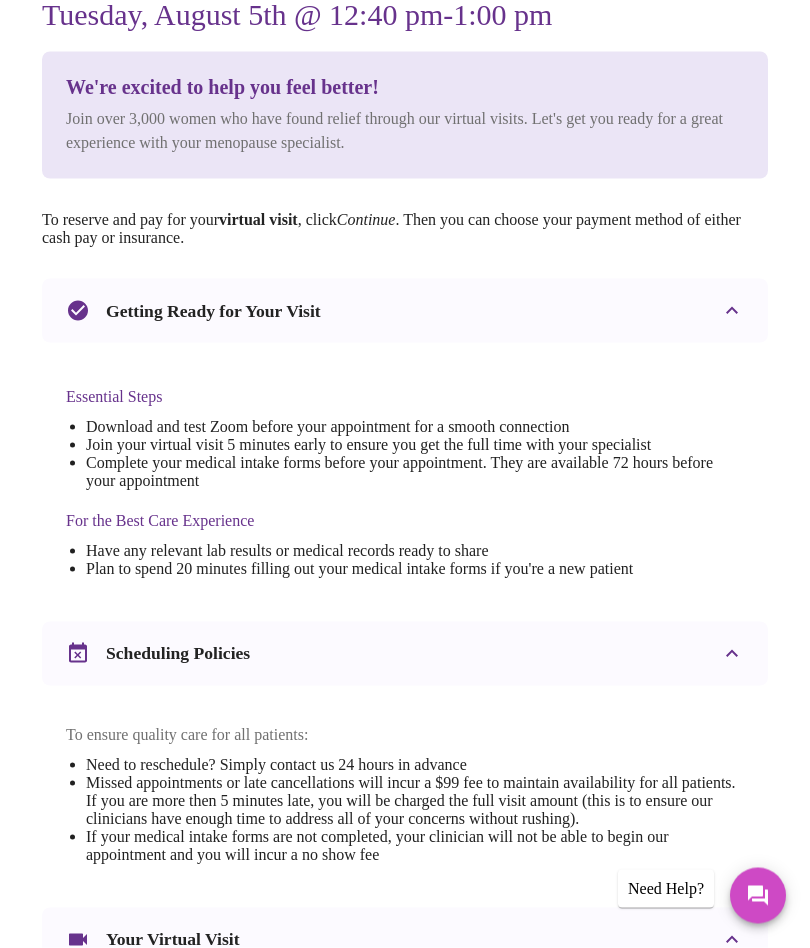 scroll, scrollTop: 0, scrollLeft: 0, axis: both 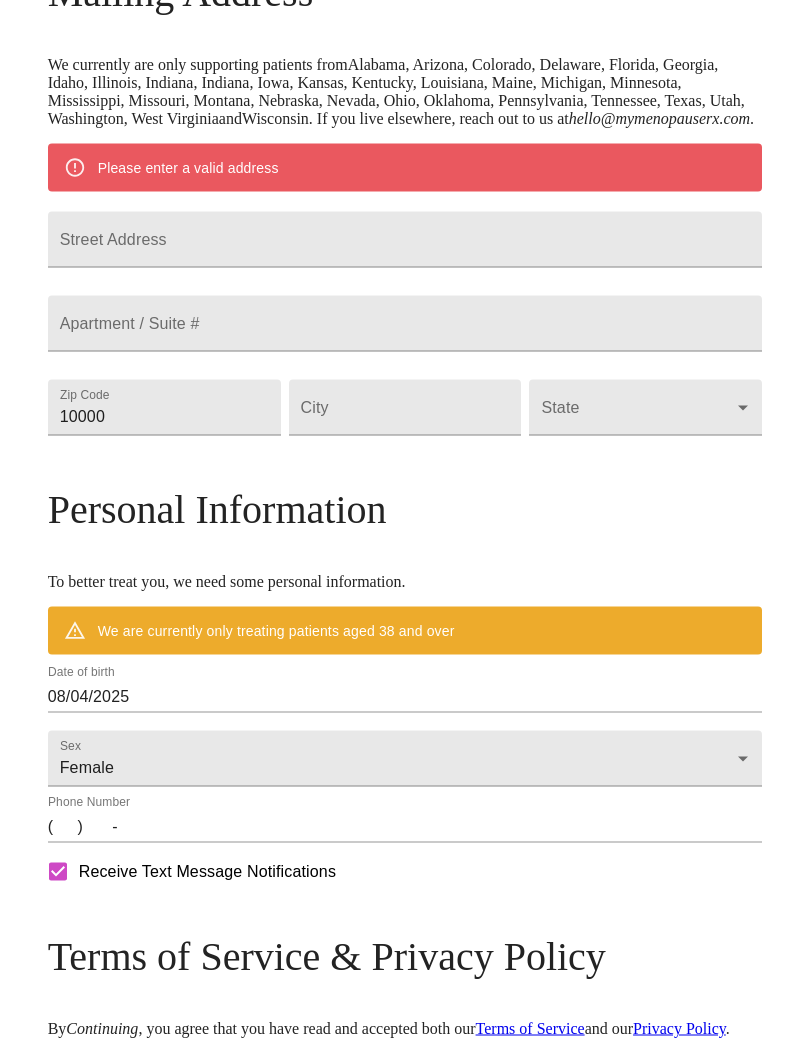 click on "Street Address" at bounding box center [405, 240] 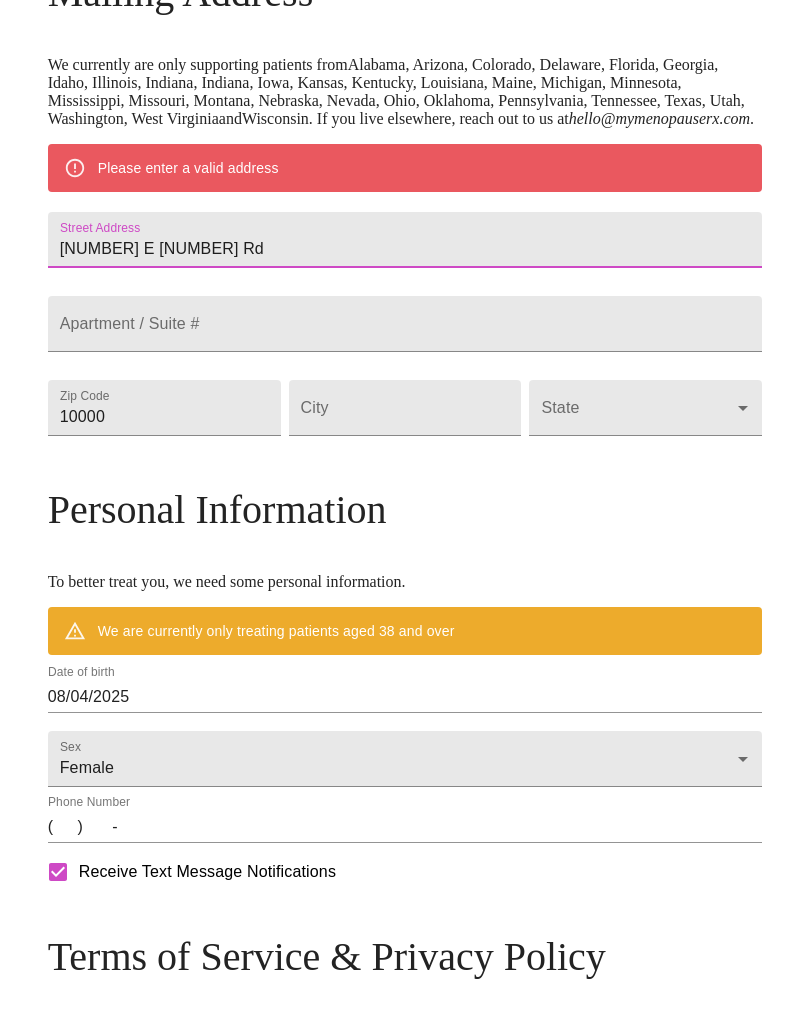 type on "[NUMBER] E [NUMBER] Rd" 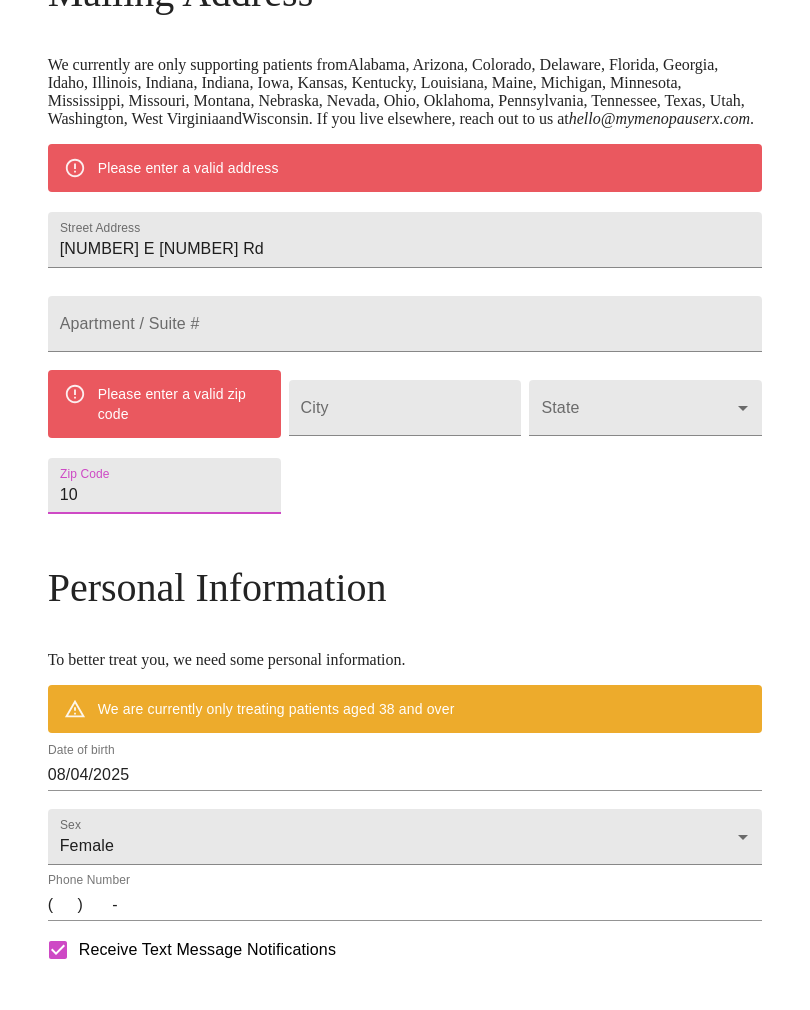 type on "1" 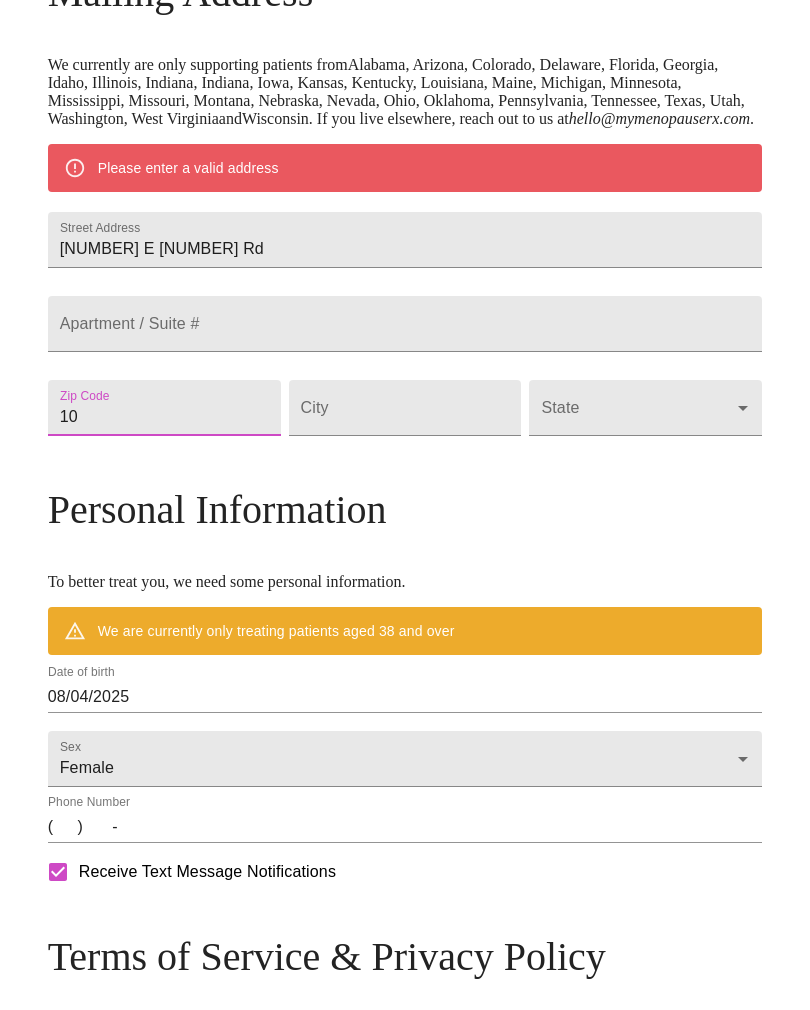 type on "[POSTAL_CODE]" 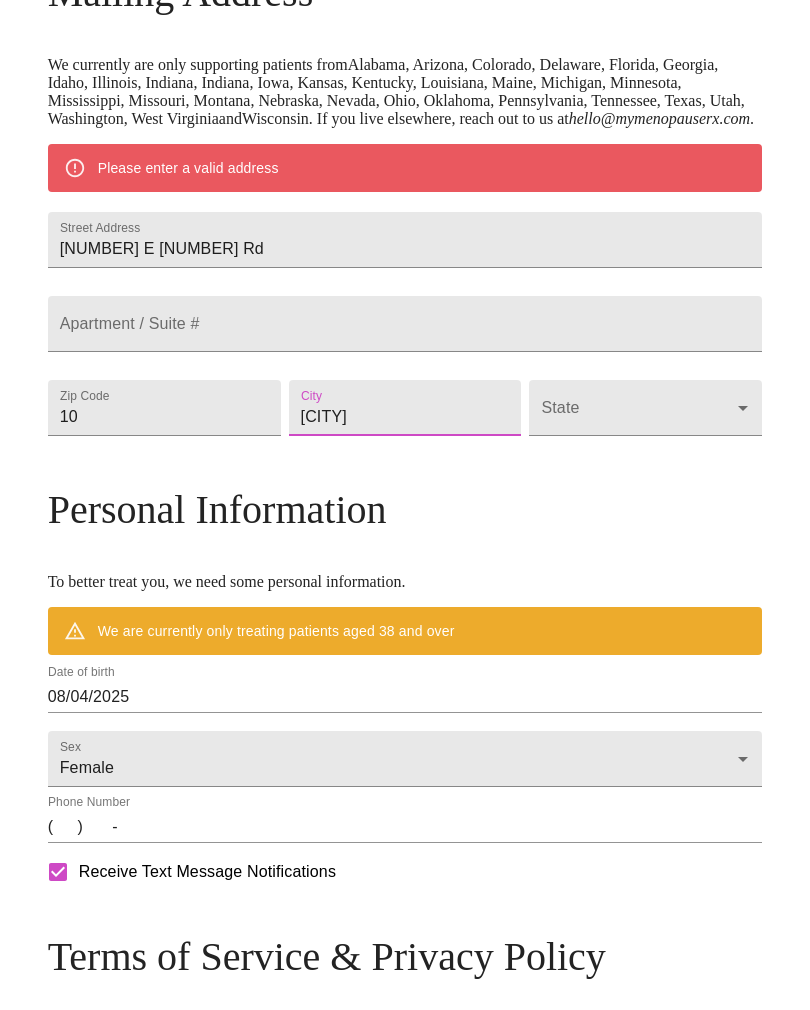 type on "[CITY]" 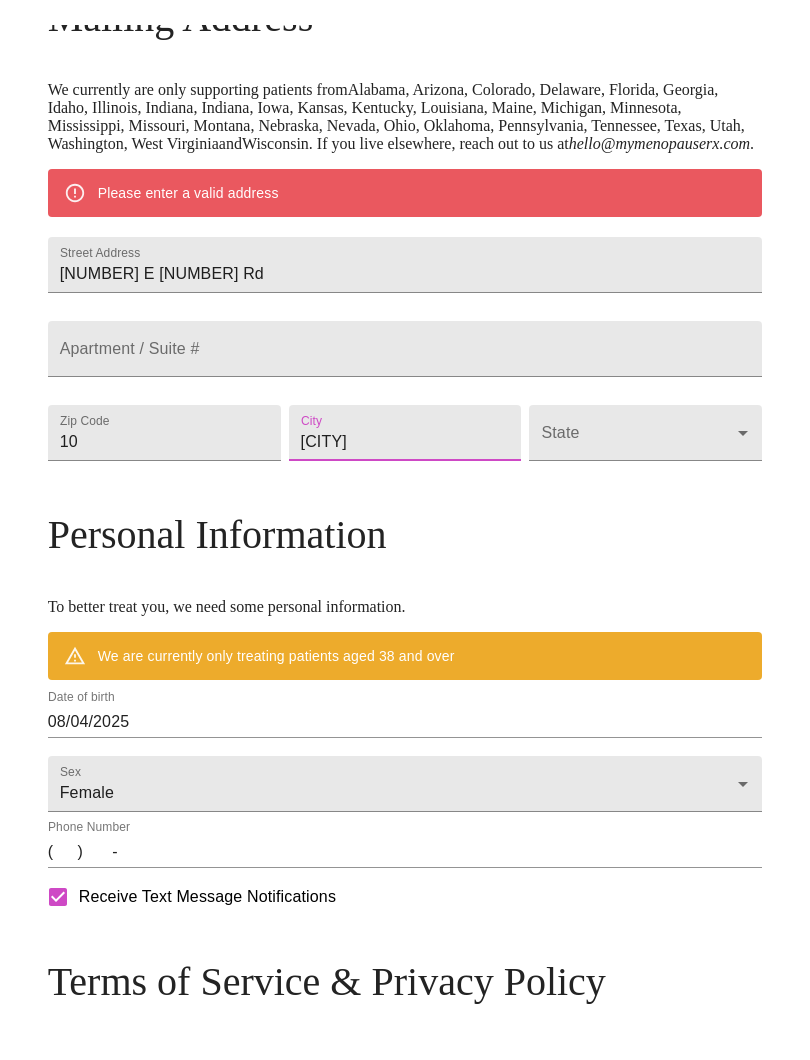 scroll, scrollTop: 380, scrollLeft: 0, axis: vertical 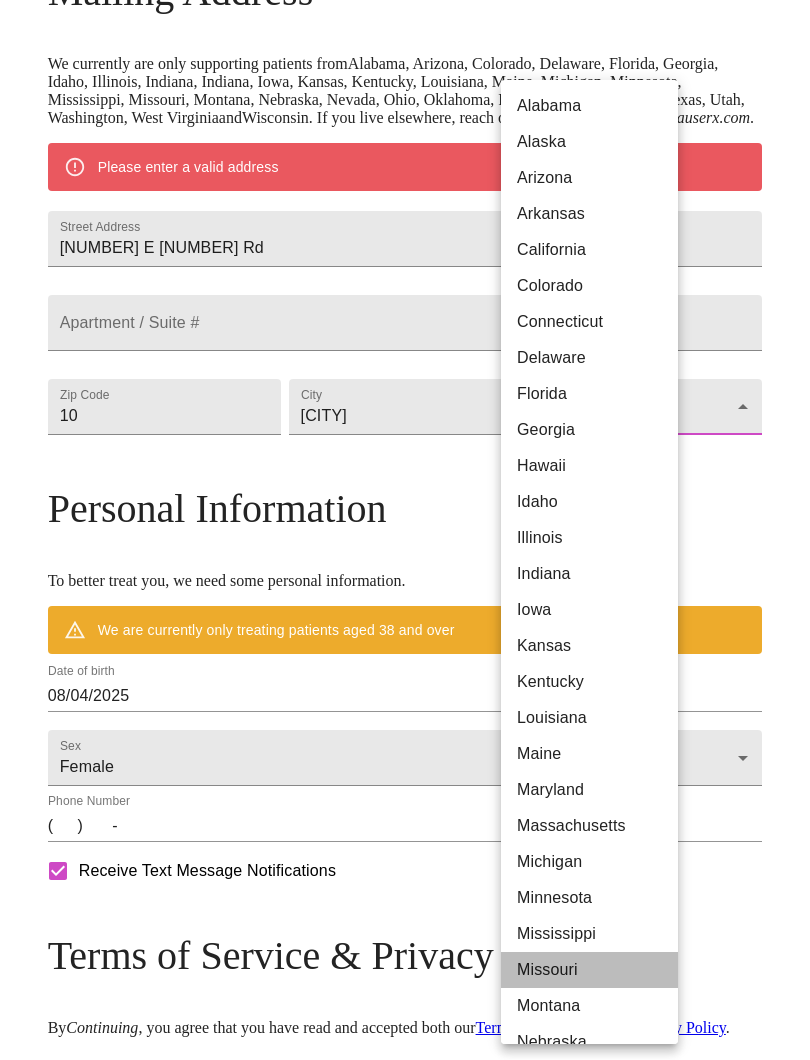 click on "Missouri" at bounding box center (589, 970) 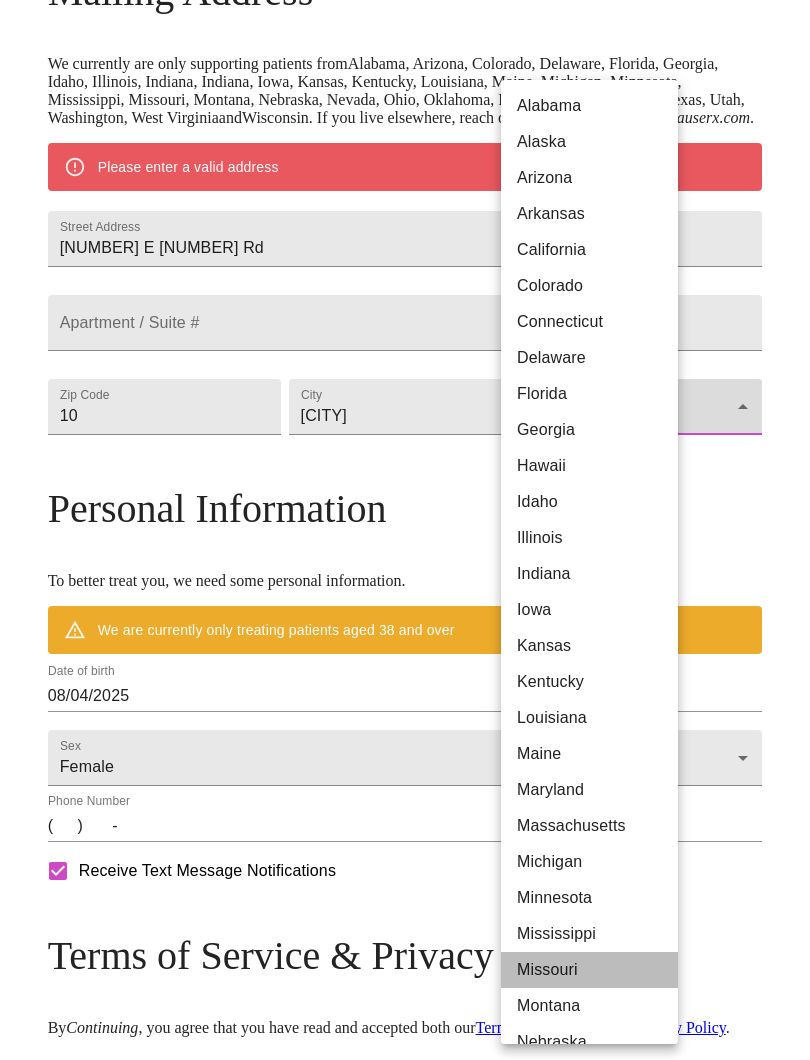 type on "Missouri" 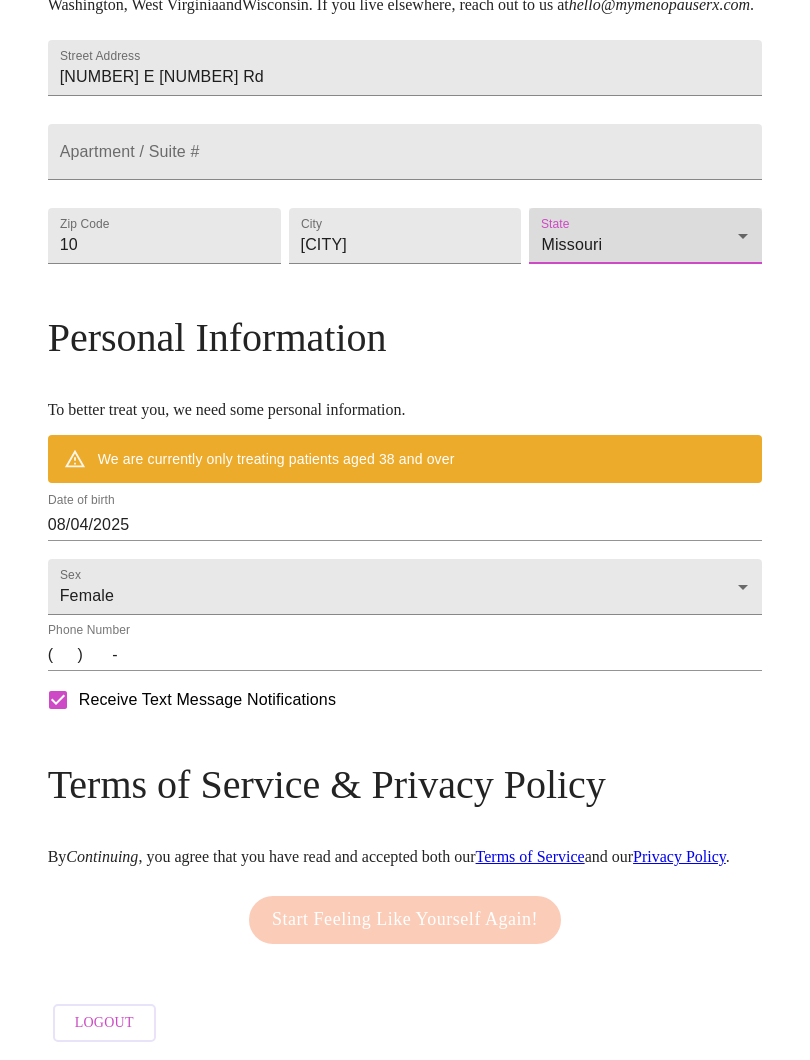 scroll, scrollTop: 638, scrollLeft: 0, axis: vertical 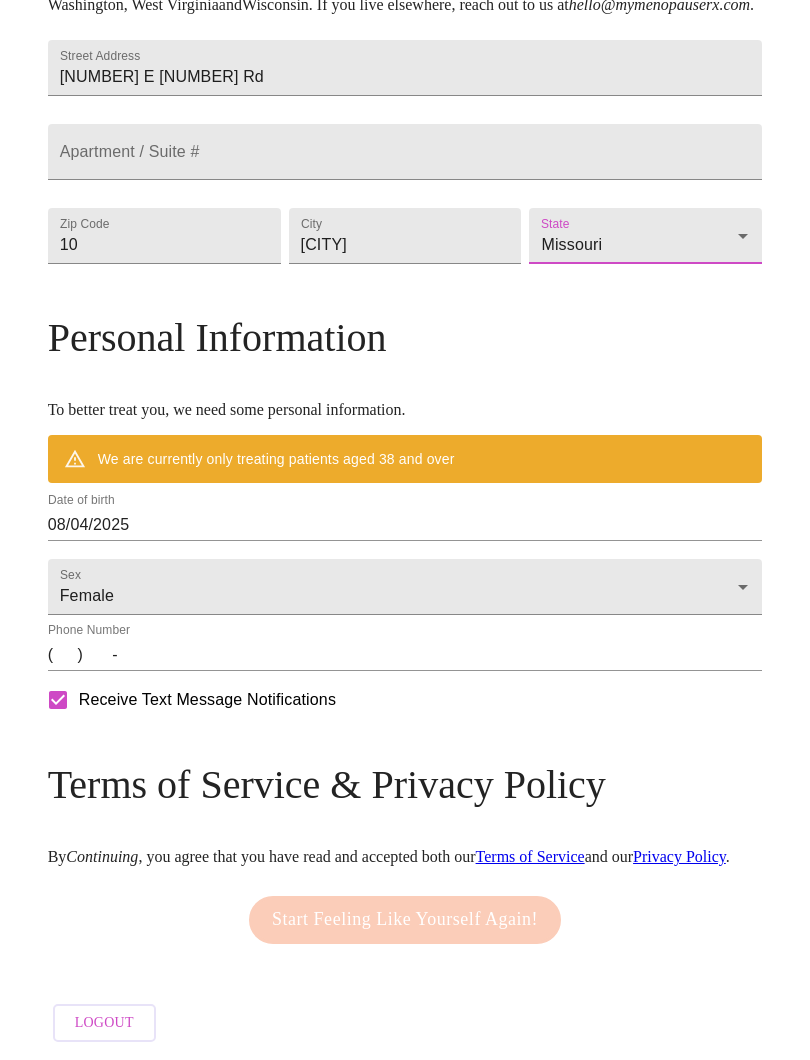 click on "08/04/2025" at bounding box center (405, 525) 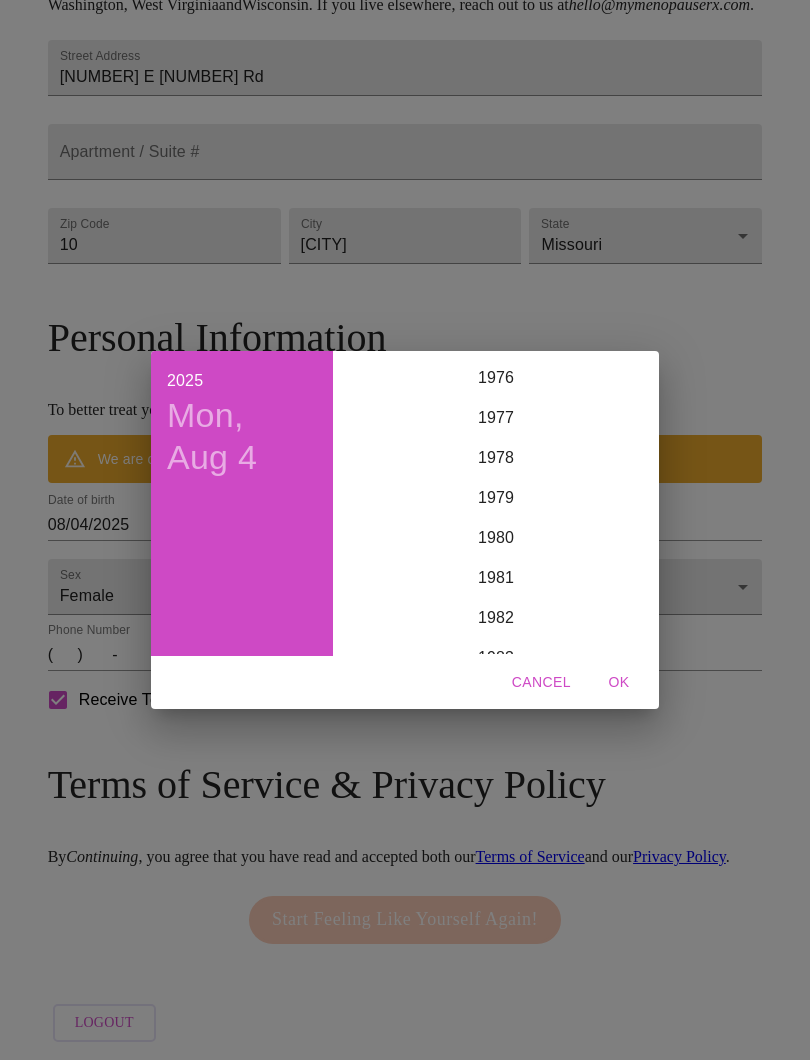 scroll, scrollTop: 3071, scrollLeft: 0, axis: vertical 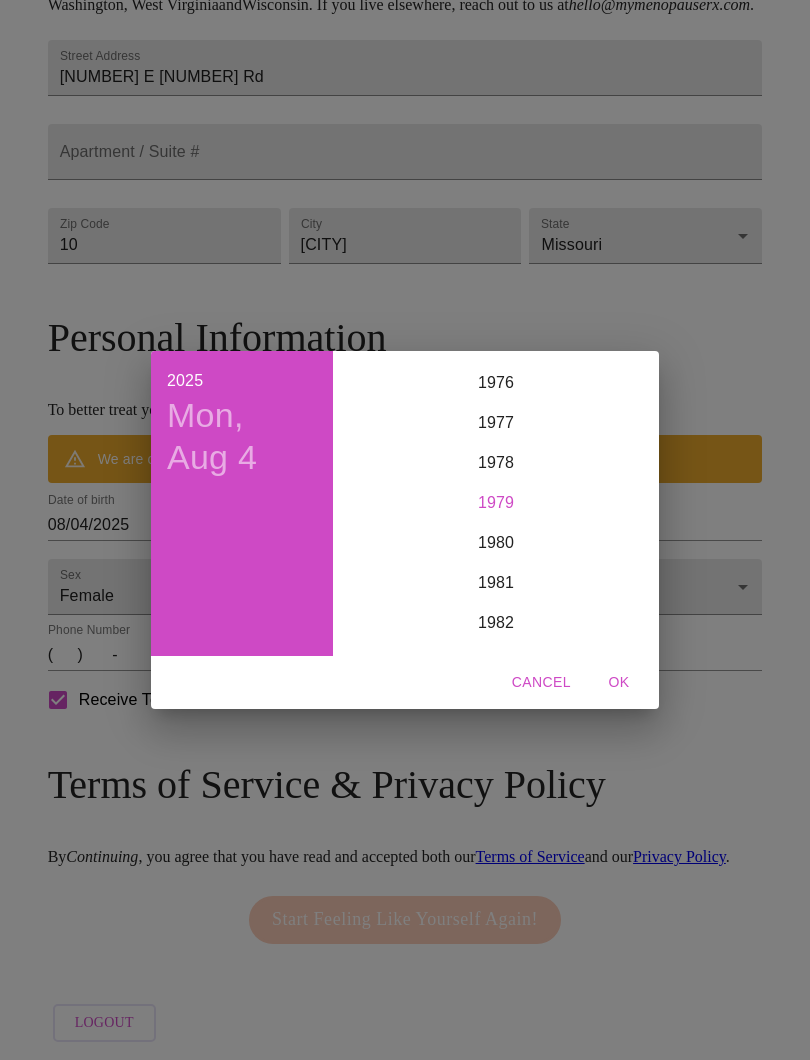 click on "1979" at bounding box center [496, 503] 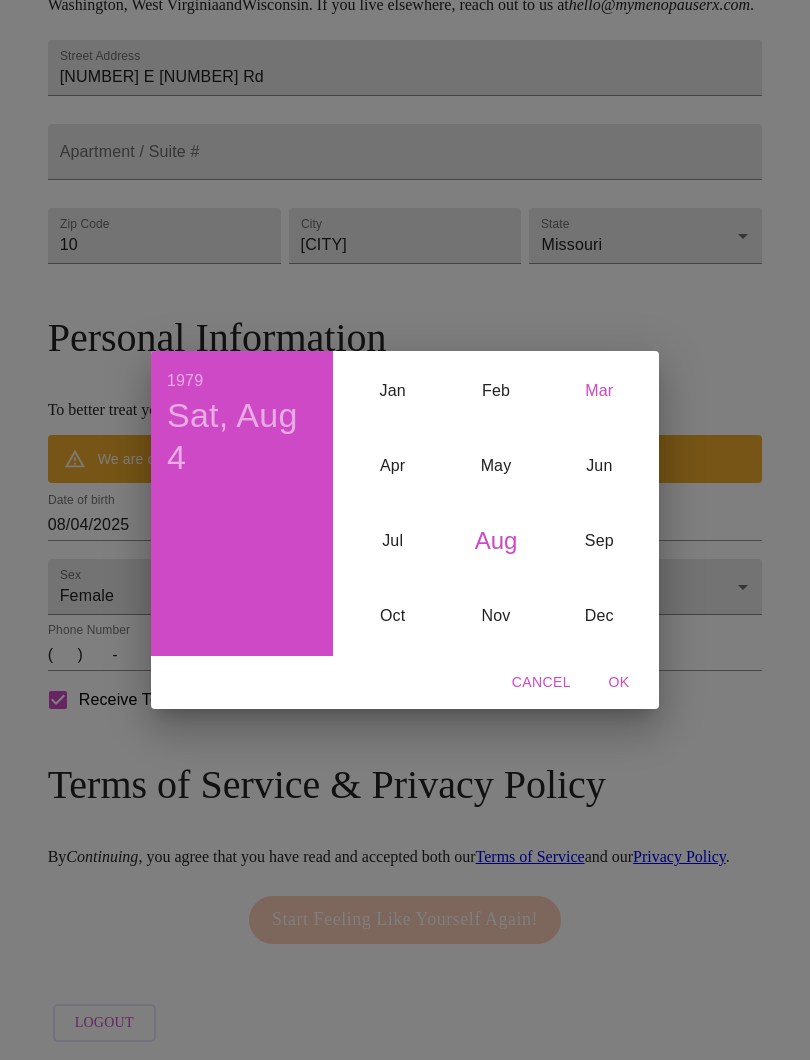 click on "Mar" at bounding box center (599, 391) 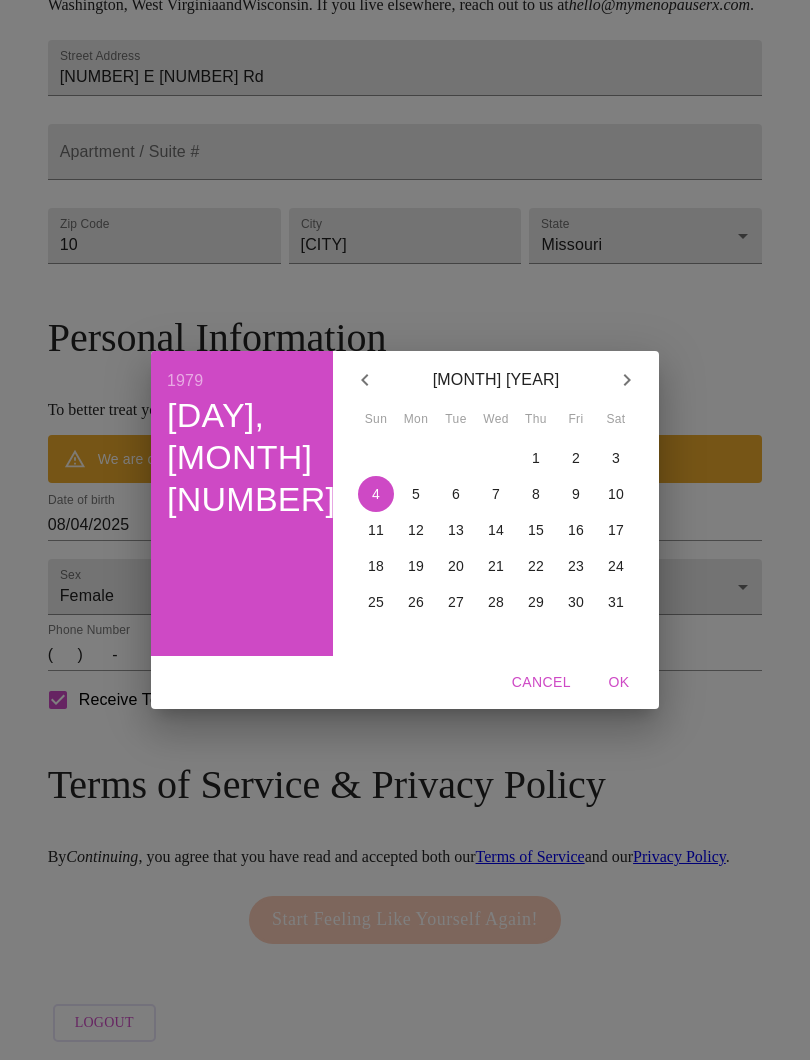 click on "28" at bounding box center (496, 602) 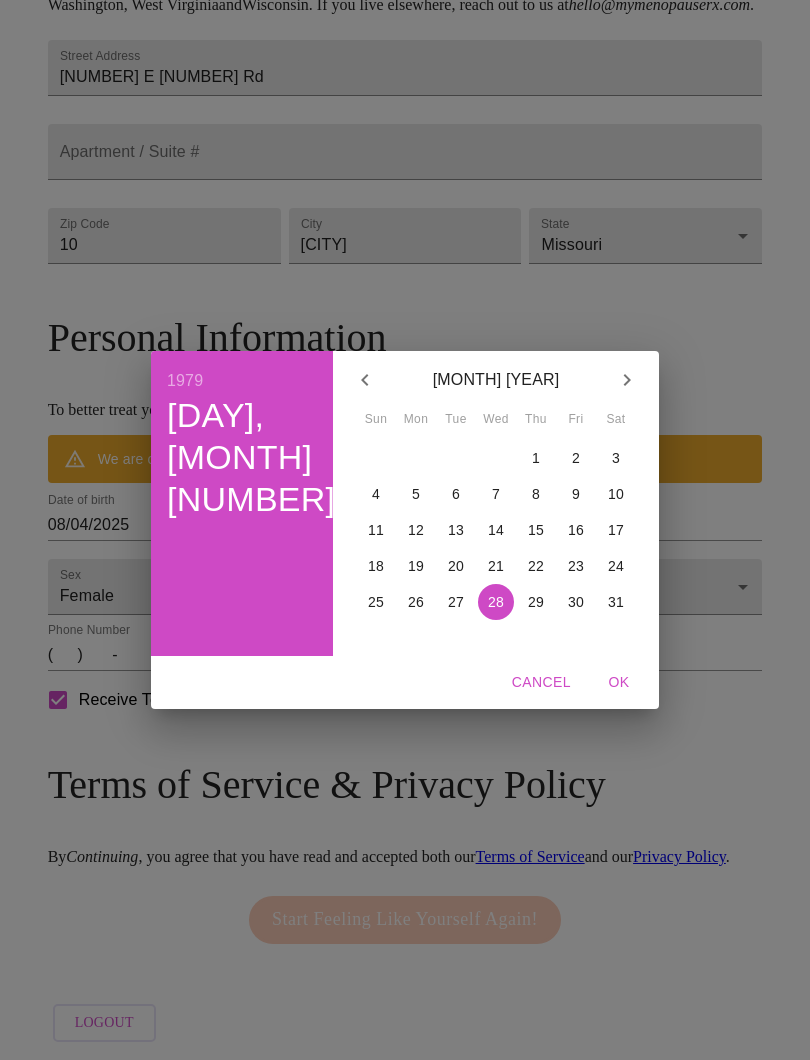 click on "OK" at bounding box center [619, 682] 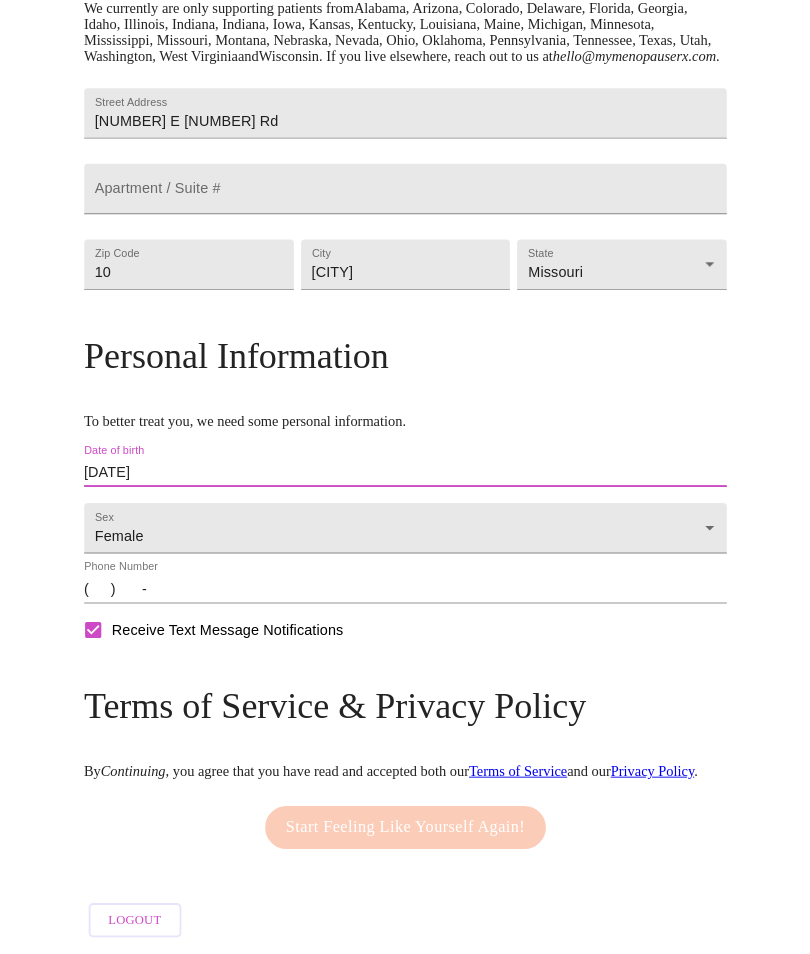 scroll, scrollTop: 623, scrollLeft: 0, axis: vertical 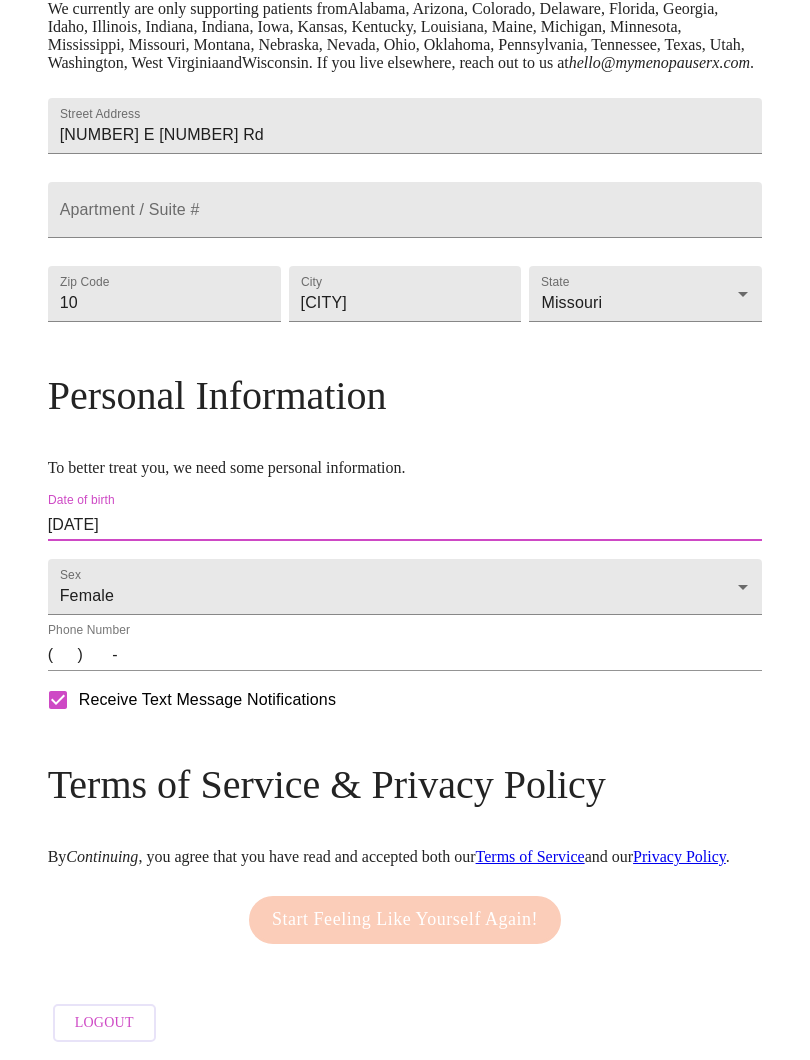 click on "(   )    -" at bounding box center [405, 655] 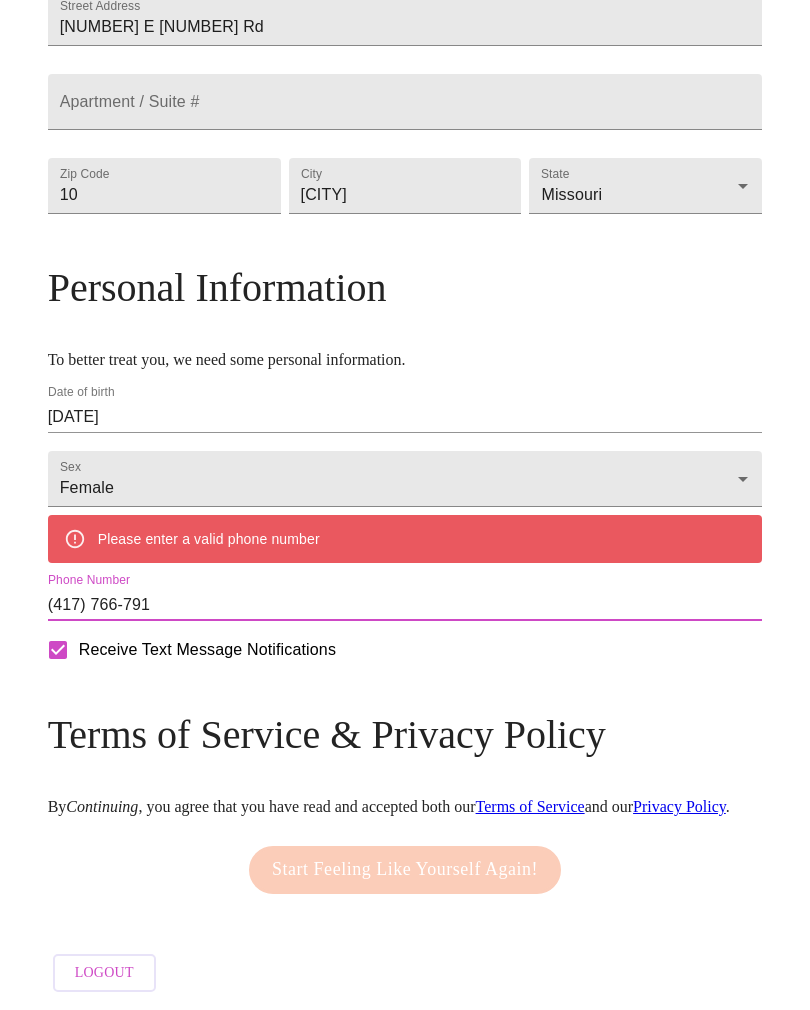 type on "(417) 766-7911" 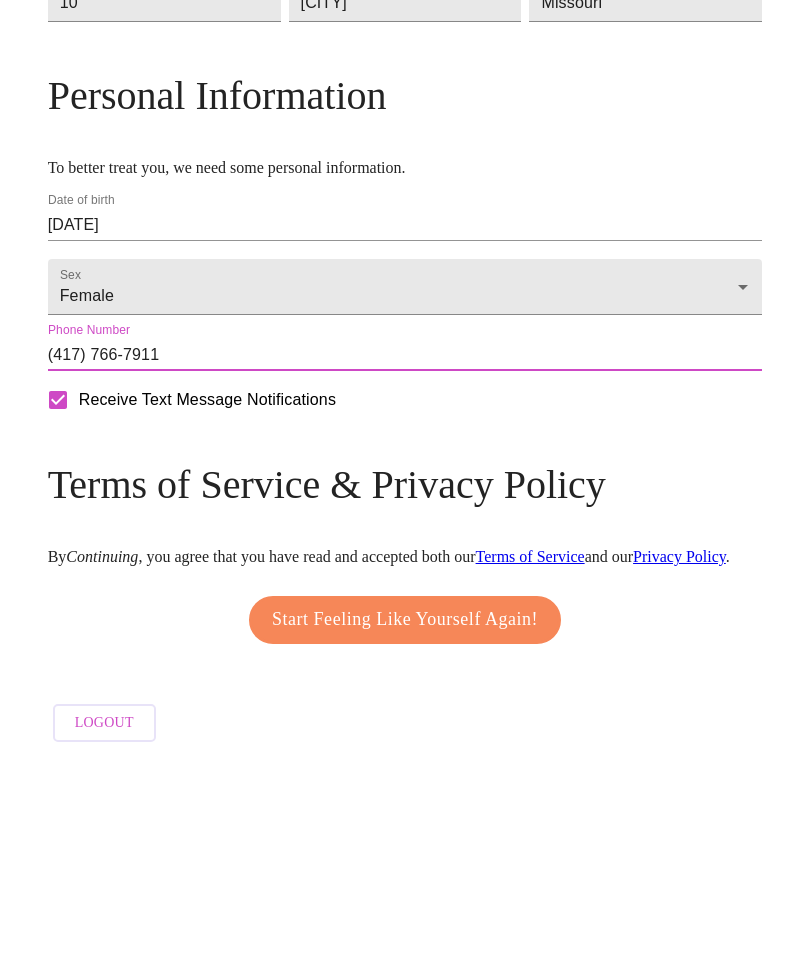 click on "Receive Text Message Notifications" at bounding box center (58, 594) 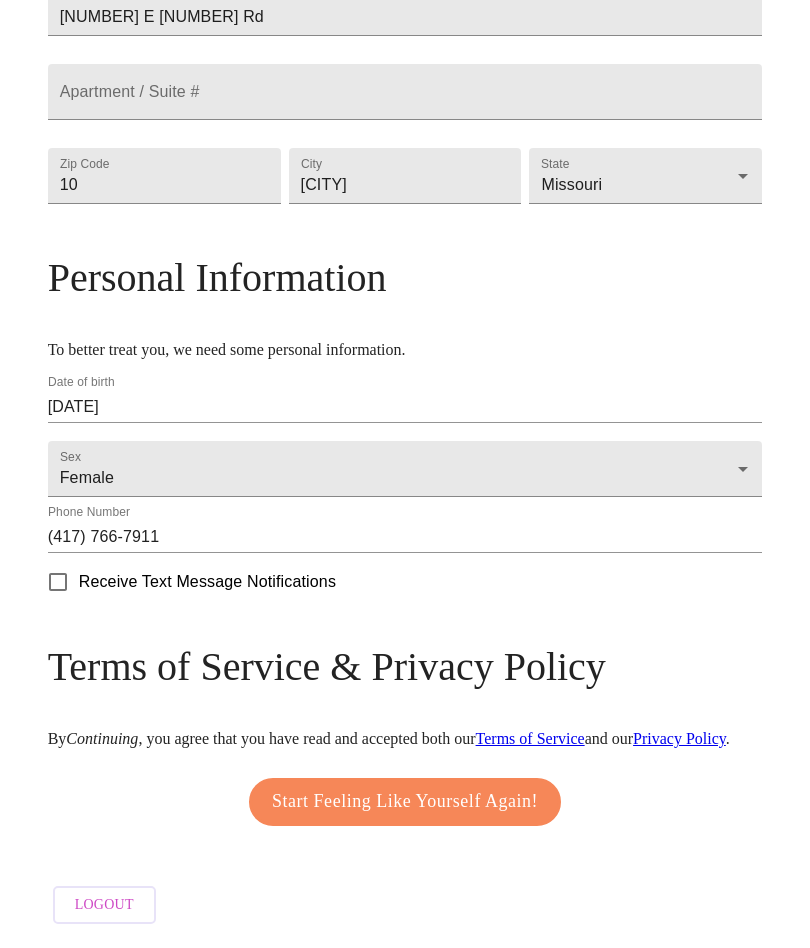 scroll, scrollTop: 735, scrollLeft: 0, axis: vertical 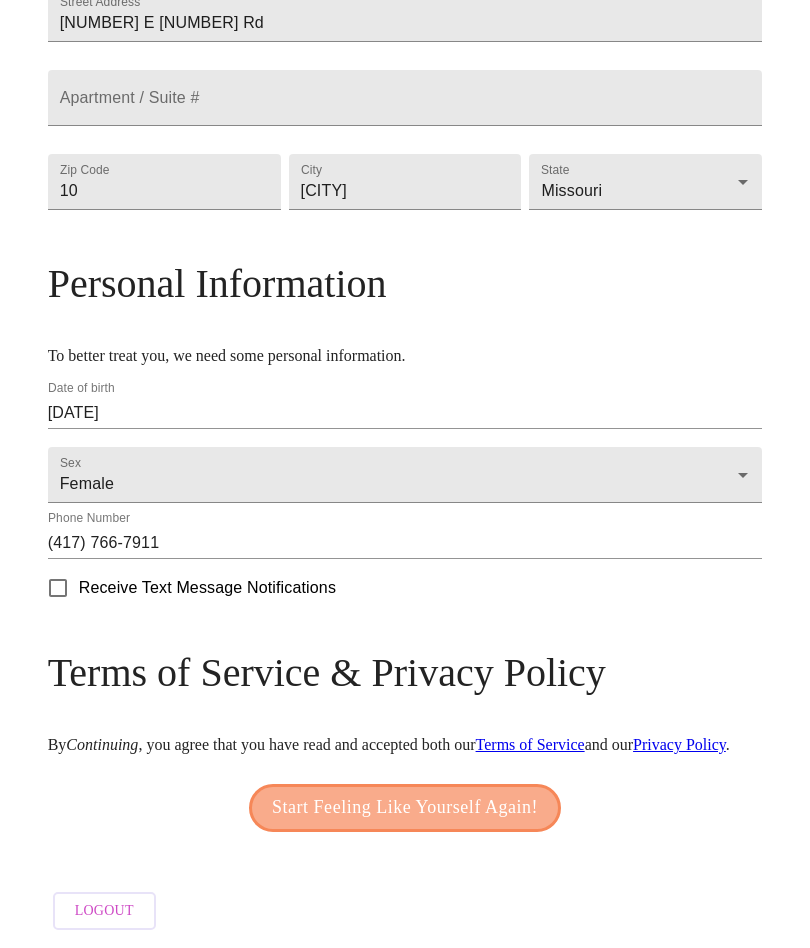 click on "Start Feeling Like Yourself Again!" at bounding box center [405, 808] 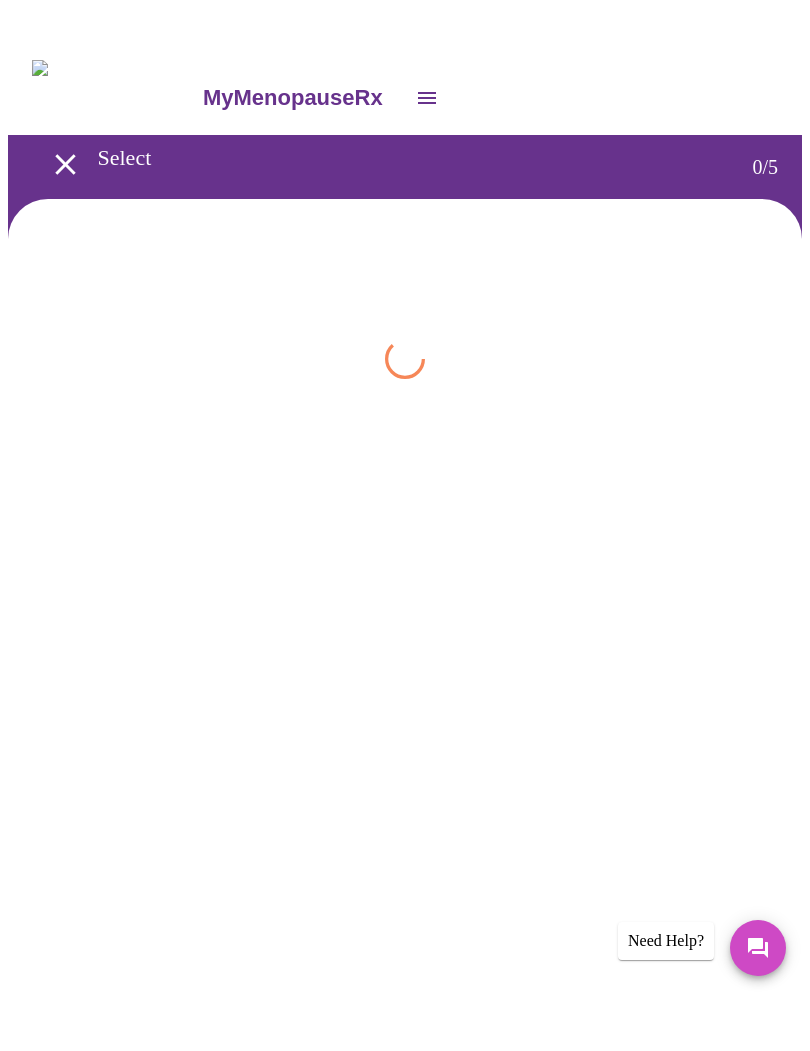 scroll, scrollTop: 0, scrollLeft: 0, axis: both 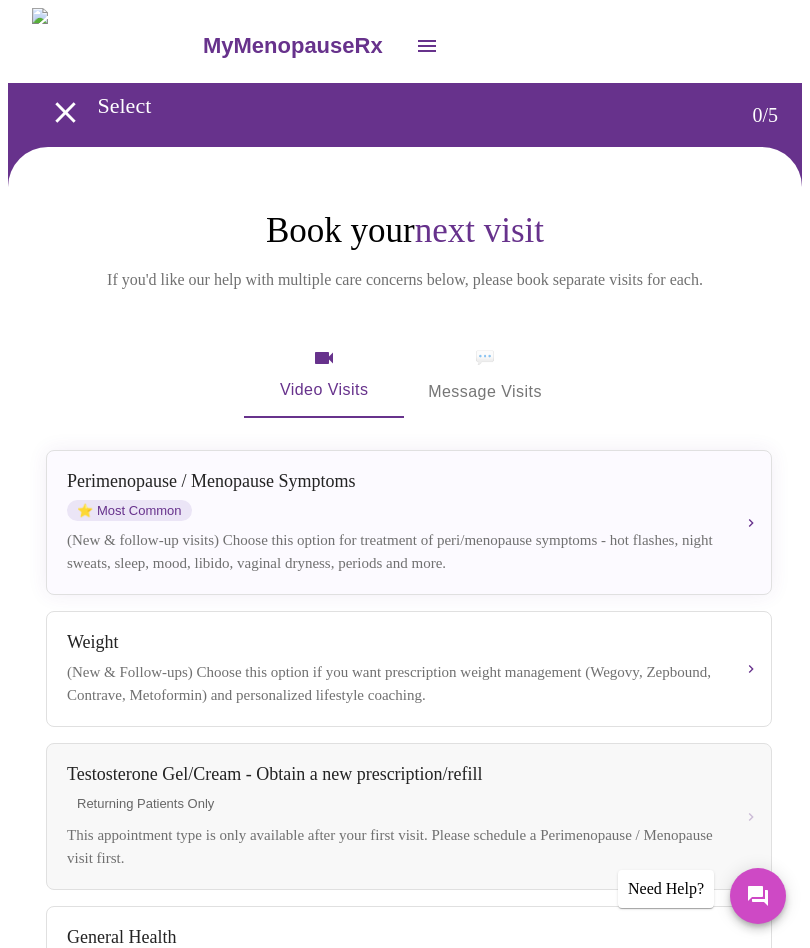 click on "Perimenopause / Menopause Symptoms  ⭐  Most Common" at bounding box center [393, 496] 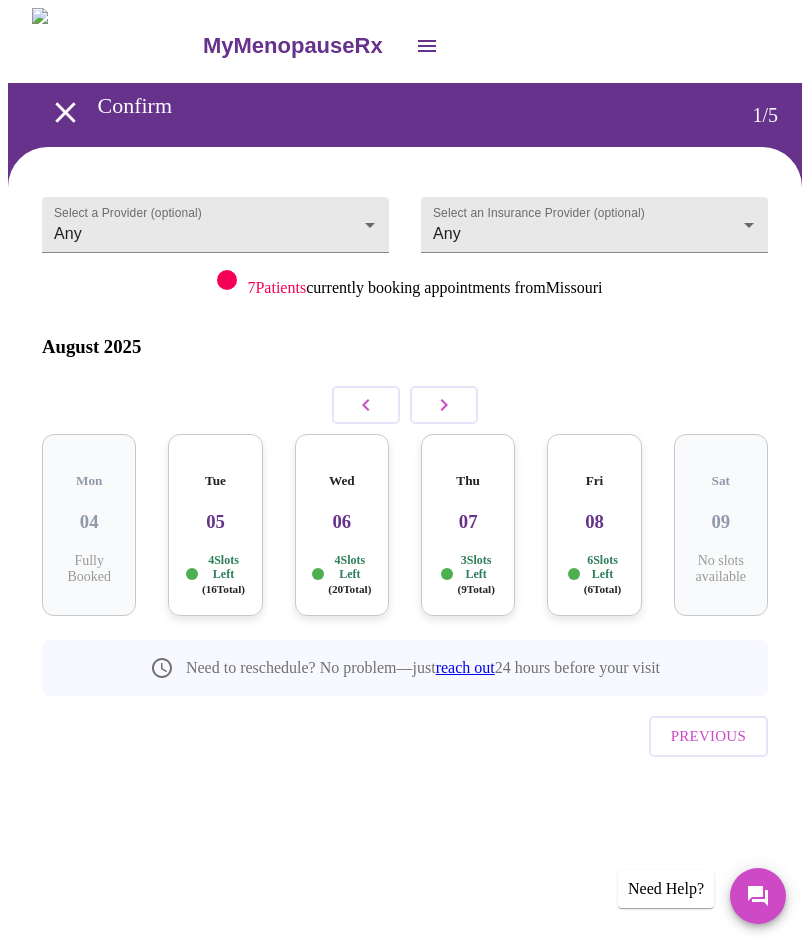 click 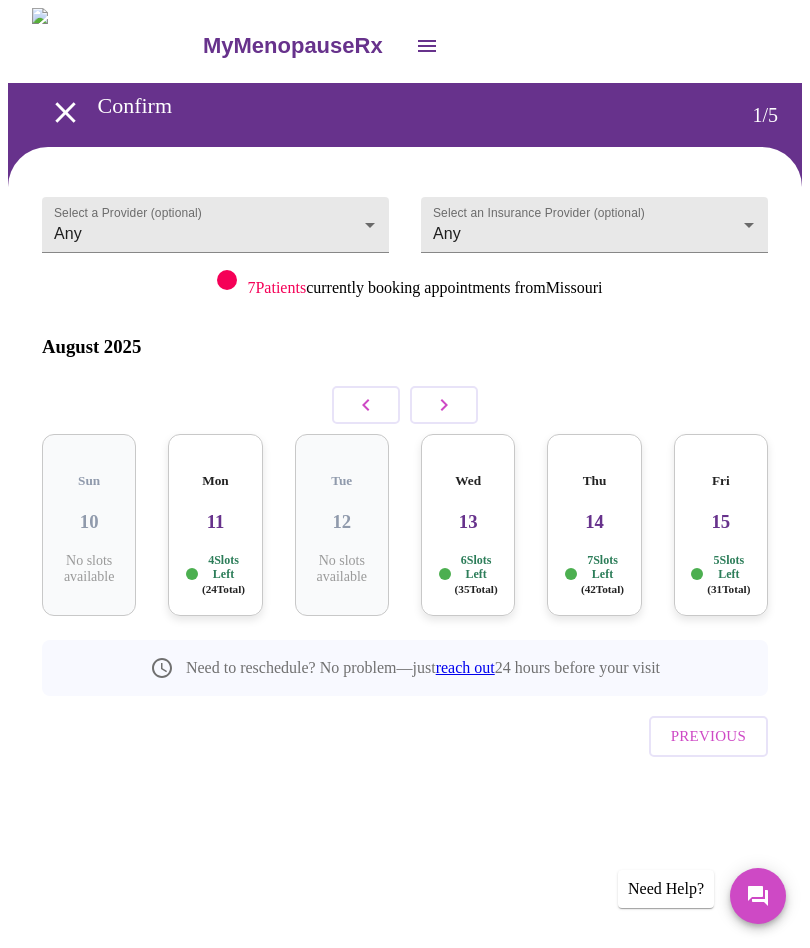 click 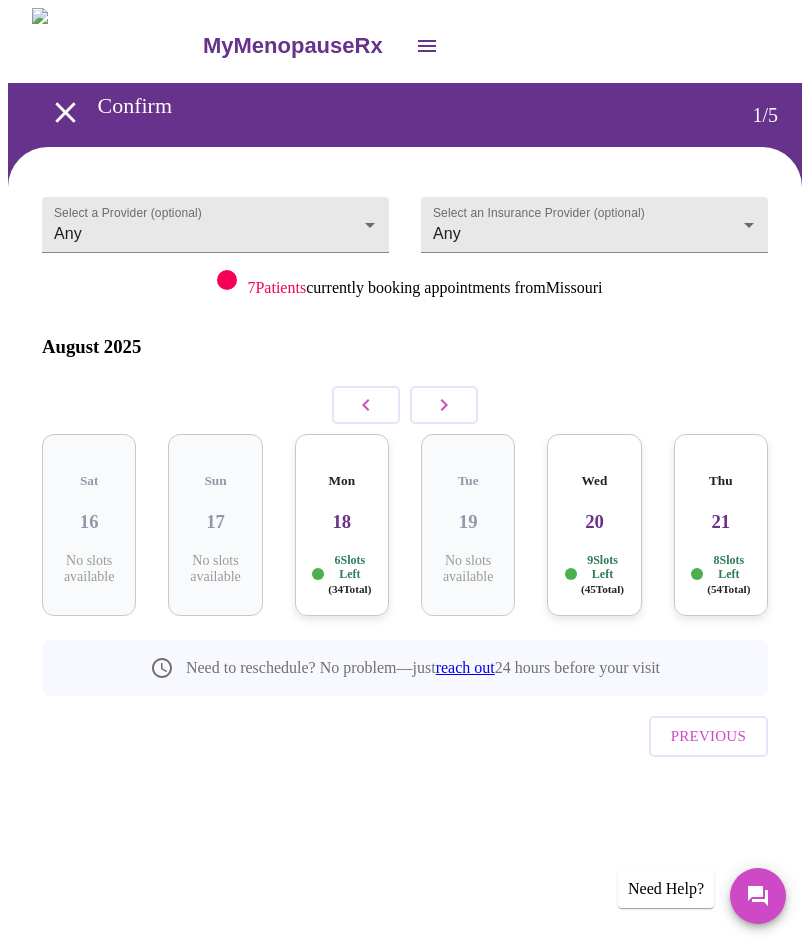click at bounding box center [366, 405] 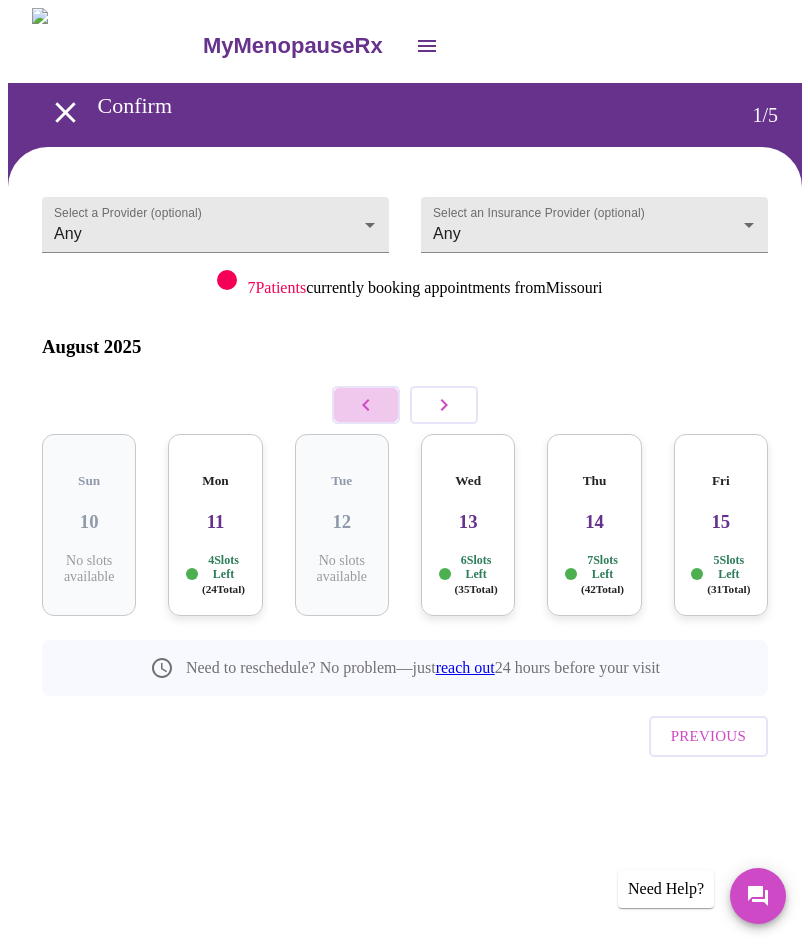 click 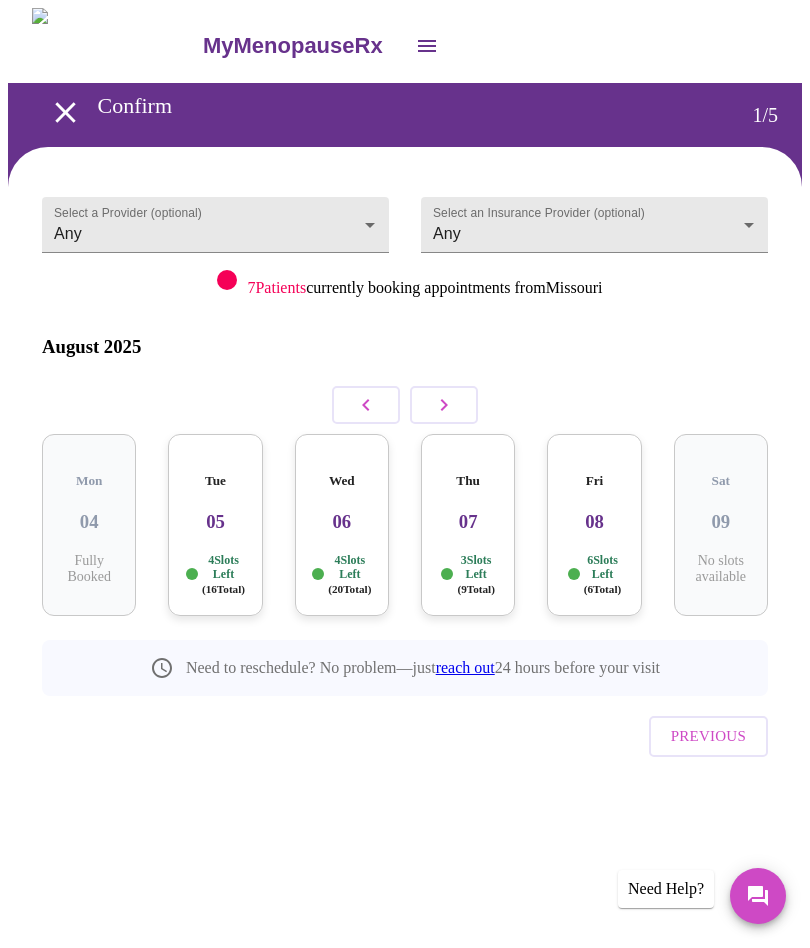 click on "Tue 05 4  Slots Left ( 16  Total)" at bounding box center (215, 525) 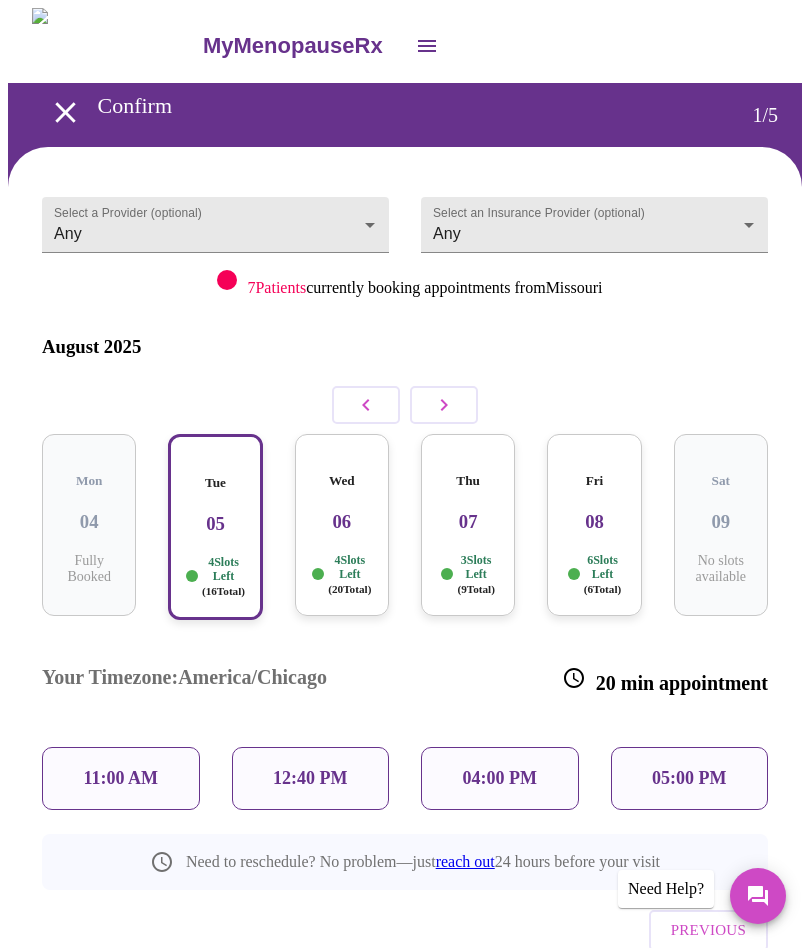 click on "11:00 AM" at bounding box center (121, 778) 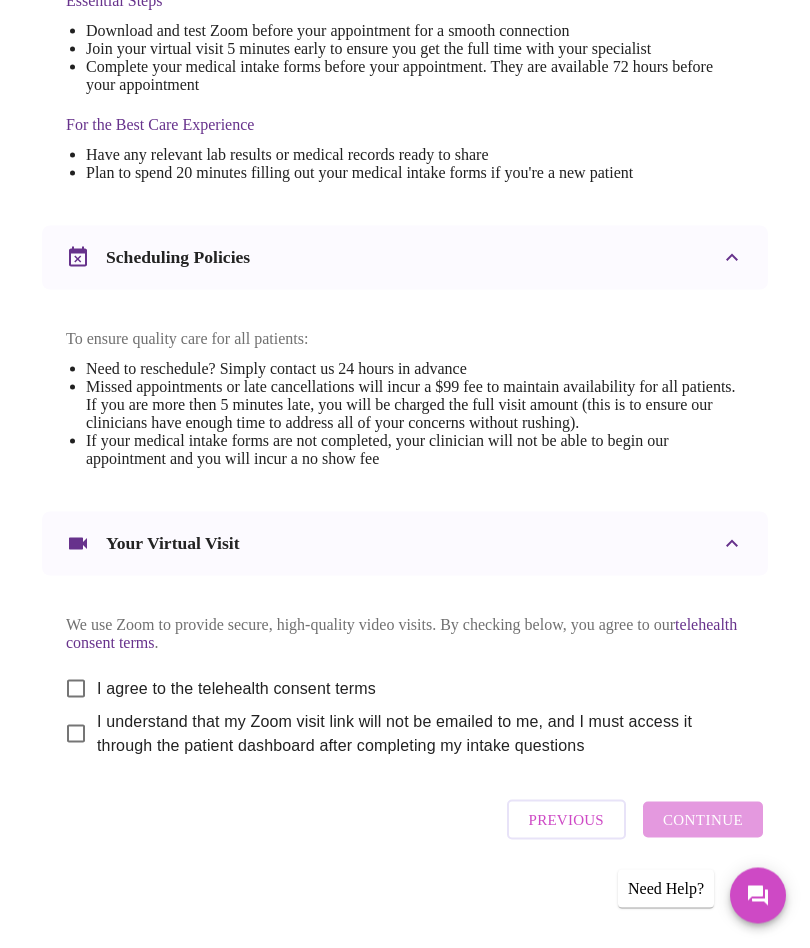 scroll, scrollTop: 637, scrollLeft: 0, axis: vertical 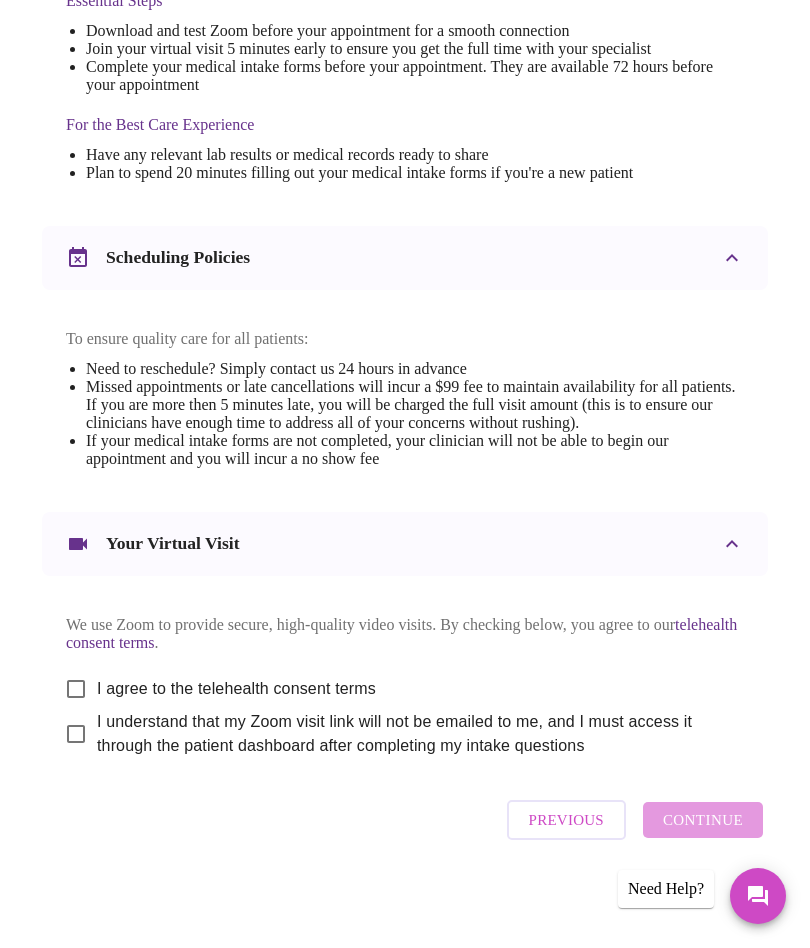 click on "I agree to the telehealth consent terms" at bounding box center [76, 689] 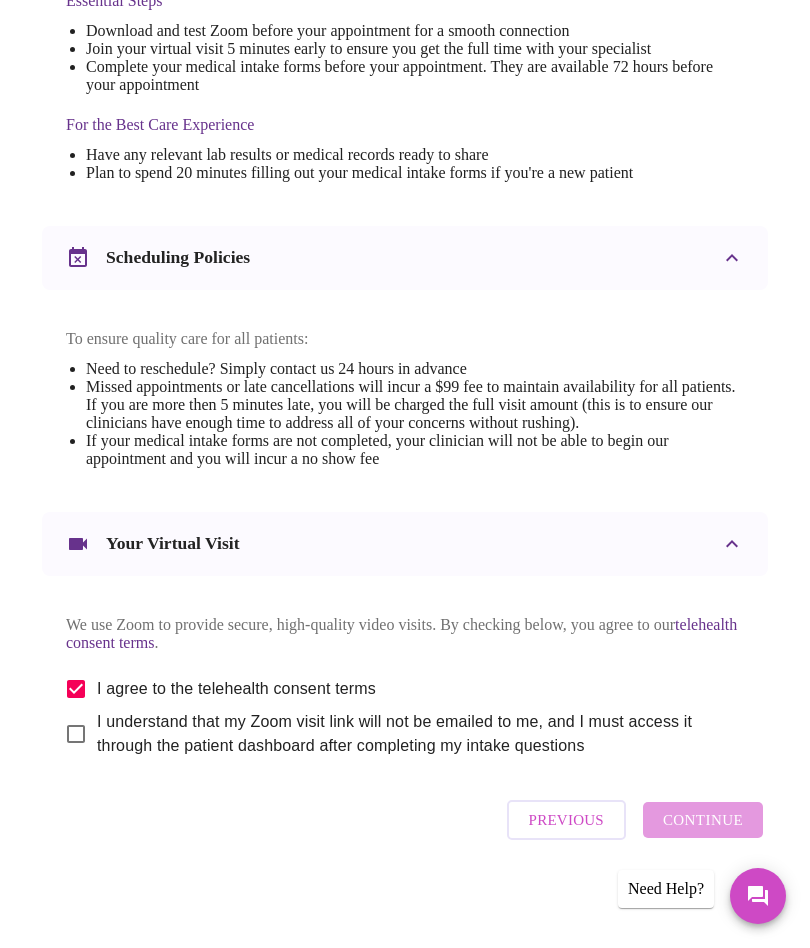 click on "I understand that my Zoom visit link will not be emailed to me, and I must access it through the patient dashboard after completing my intake questions" at bounding box center [76, 734] 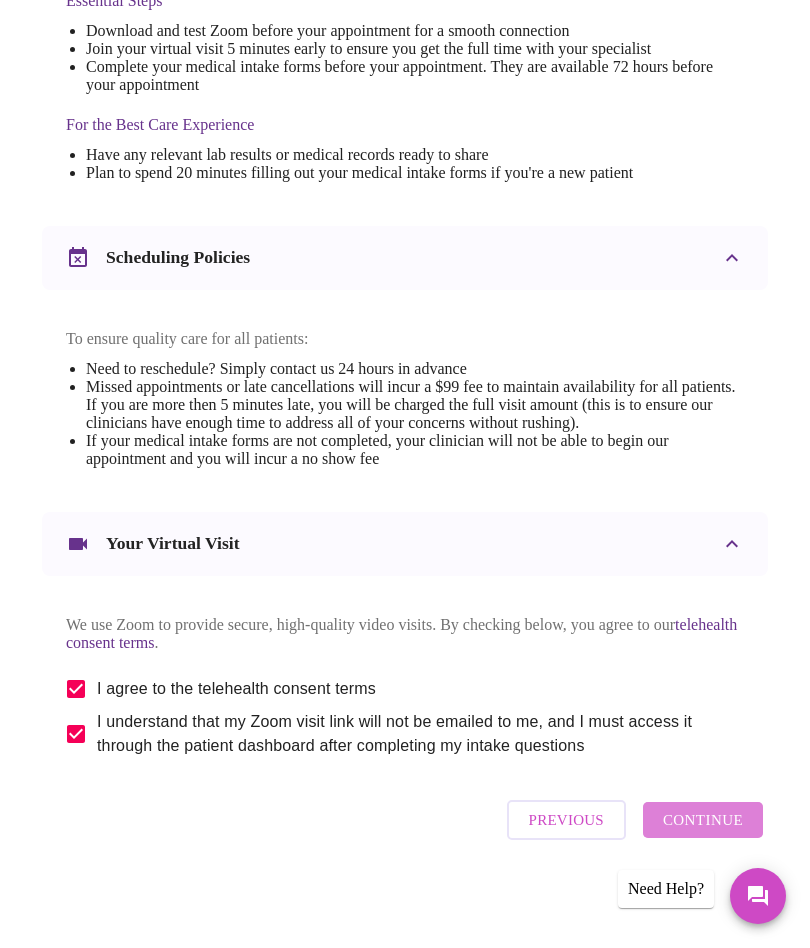 click on "Continue" at bounding box center (703, 820) 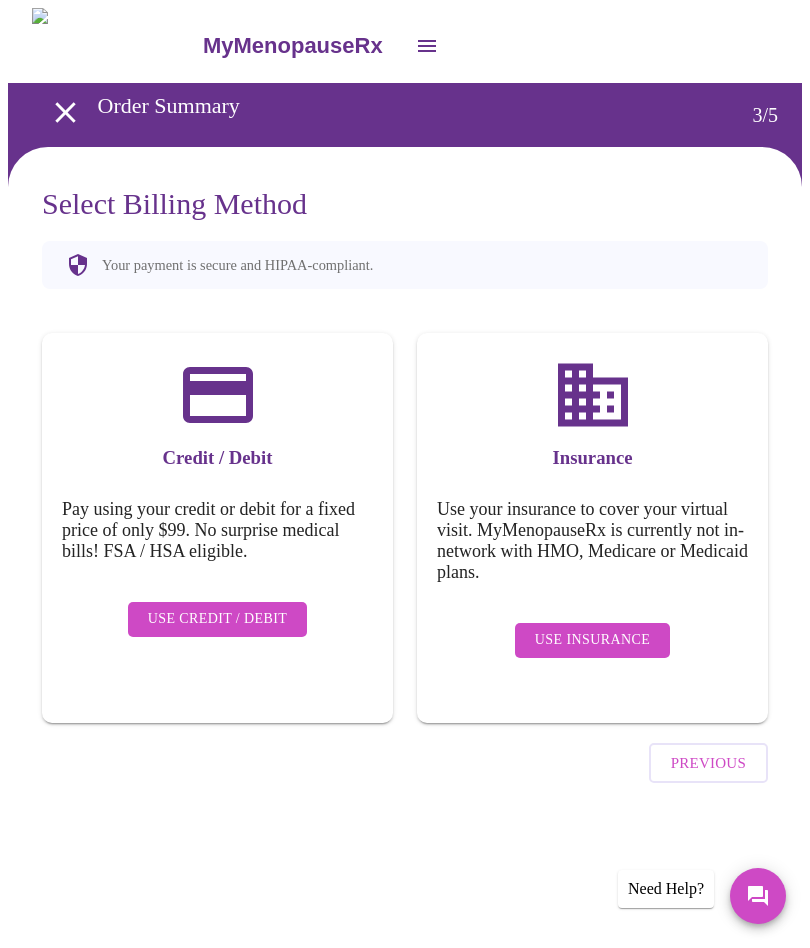 click on "Use Insurance" at bounding box center (592, 640) 